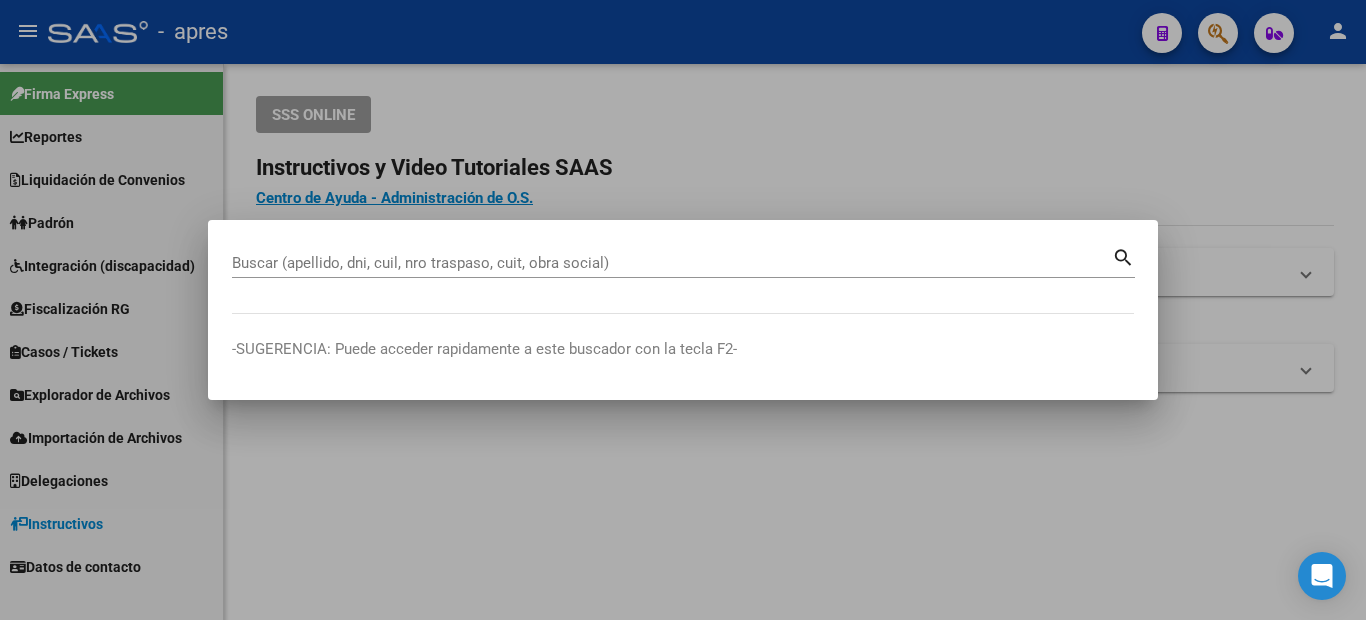 scroll, scrollTop: 0, scrollLeft: 0, axis: both 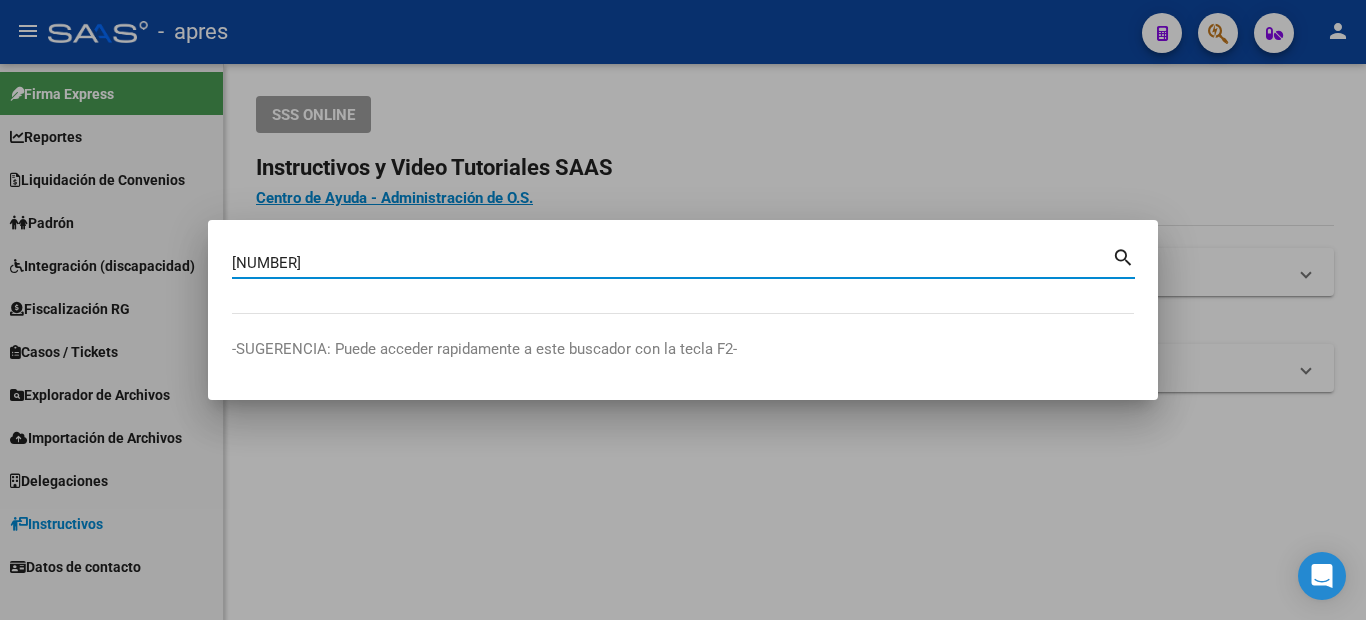 drag, startPoint x: 327, startPoint y: 270, endPoint x: 122, endPoint y: 274, distance: 205.03902 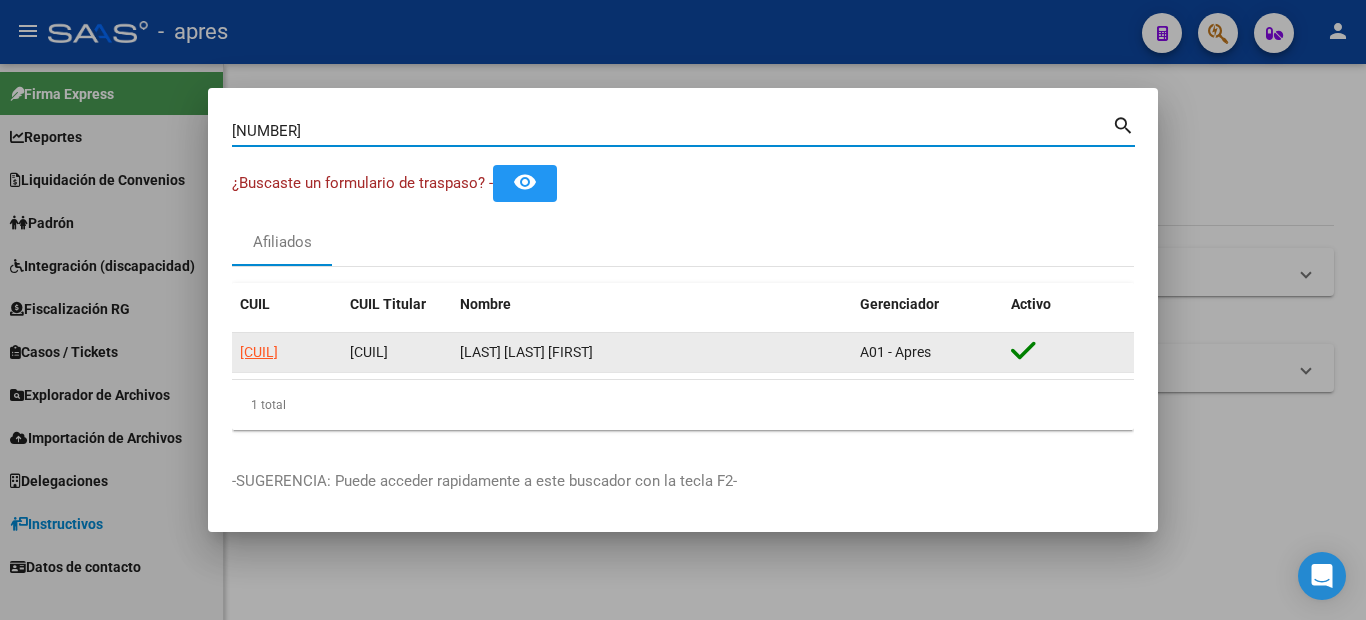 click on "[CUIL]" 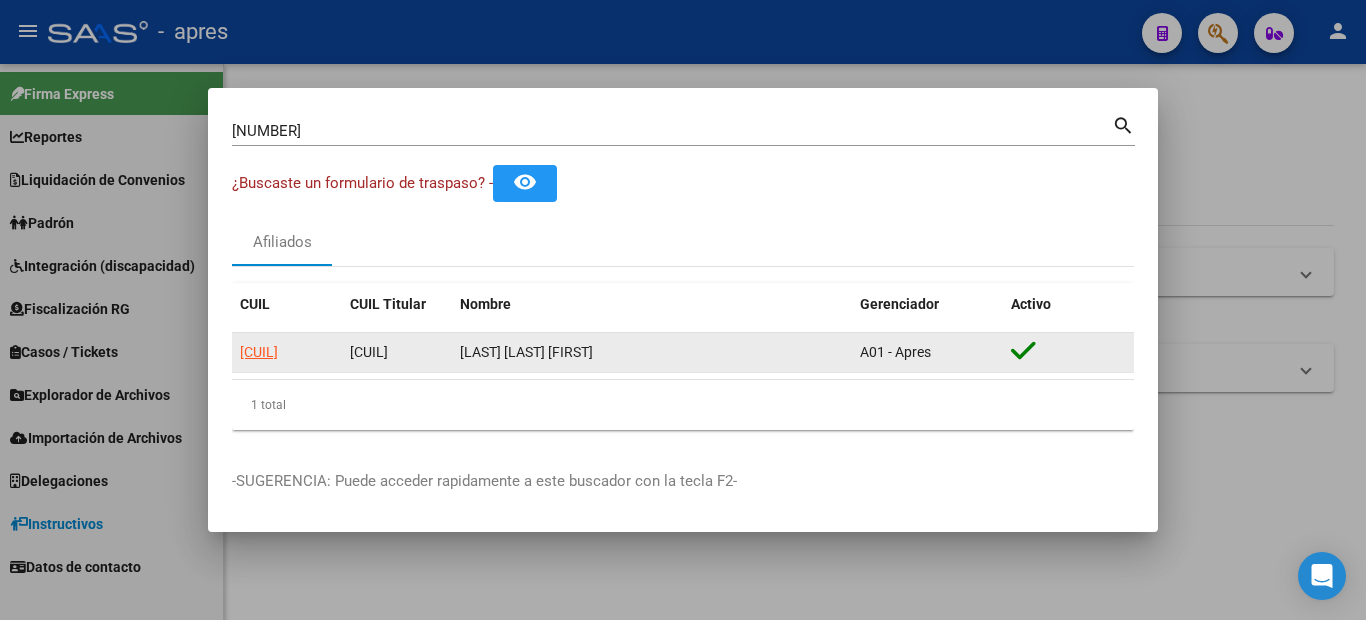click on "[CUIL]" 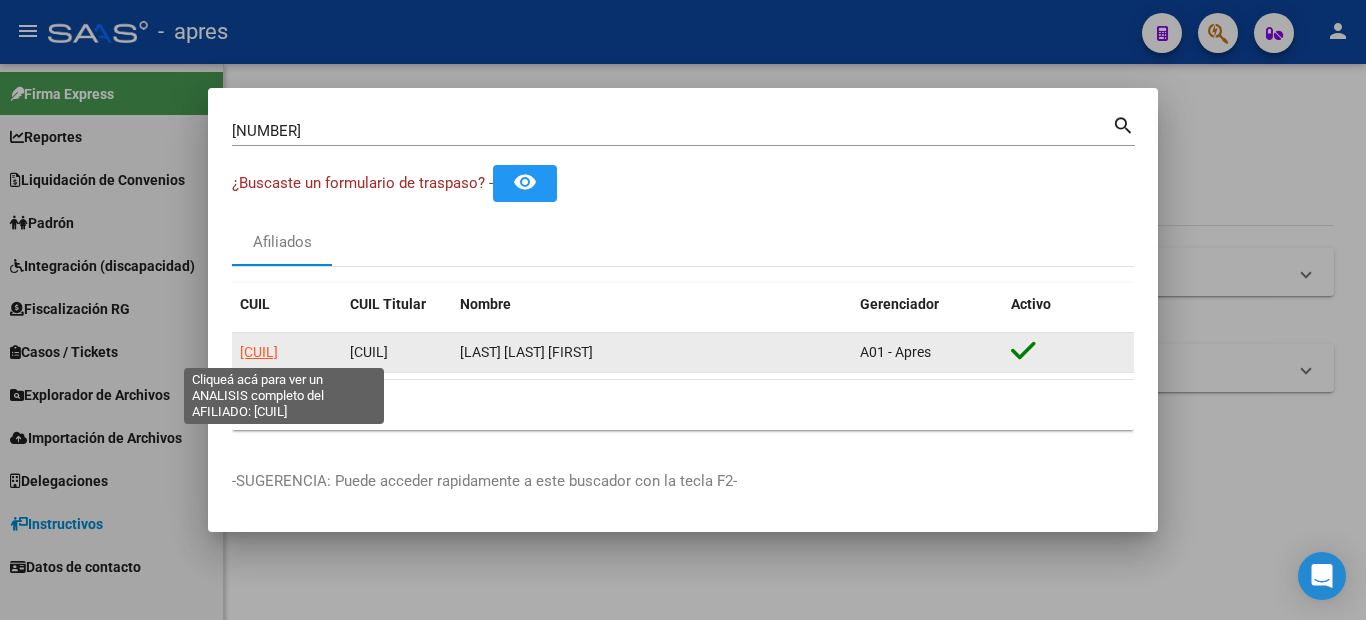 click on "[CUIL]" 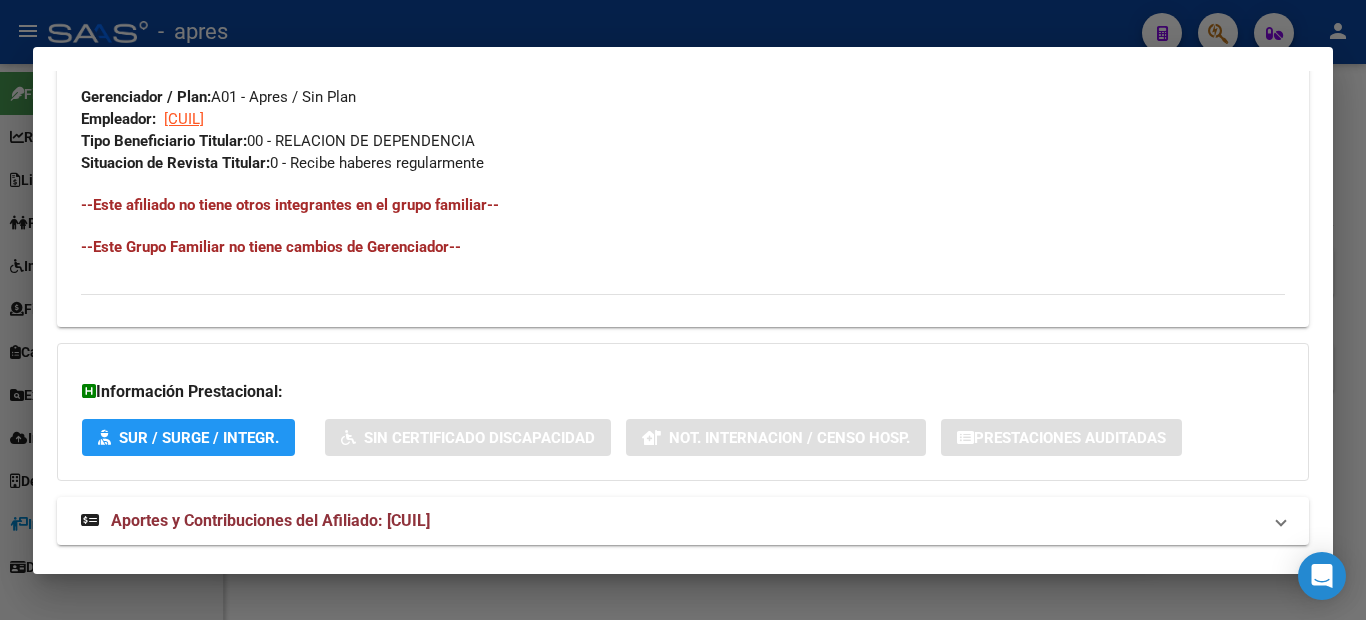 scroll, scrollTop: 1040, scrollLeft: 0, axis: vertical 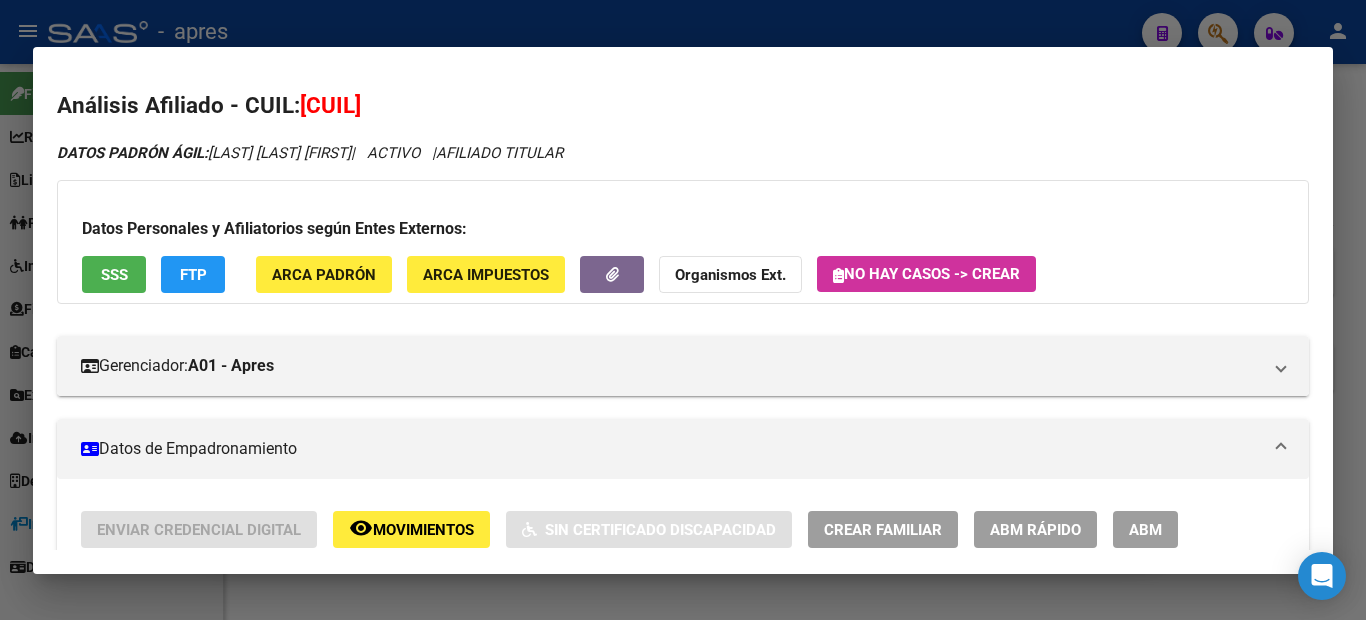 drag, startPoint x: 332, startPoint y: 105, endPoint x: 441, endPoint y: 108, distance: 109.041275 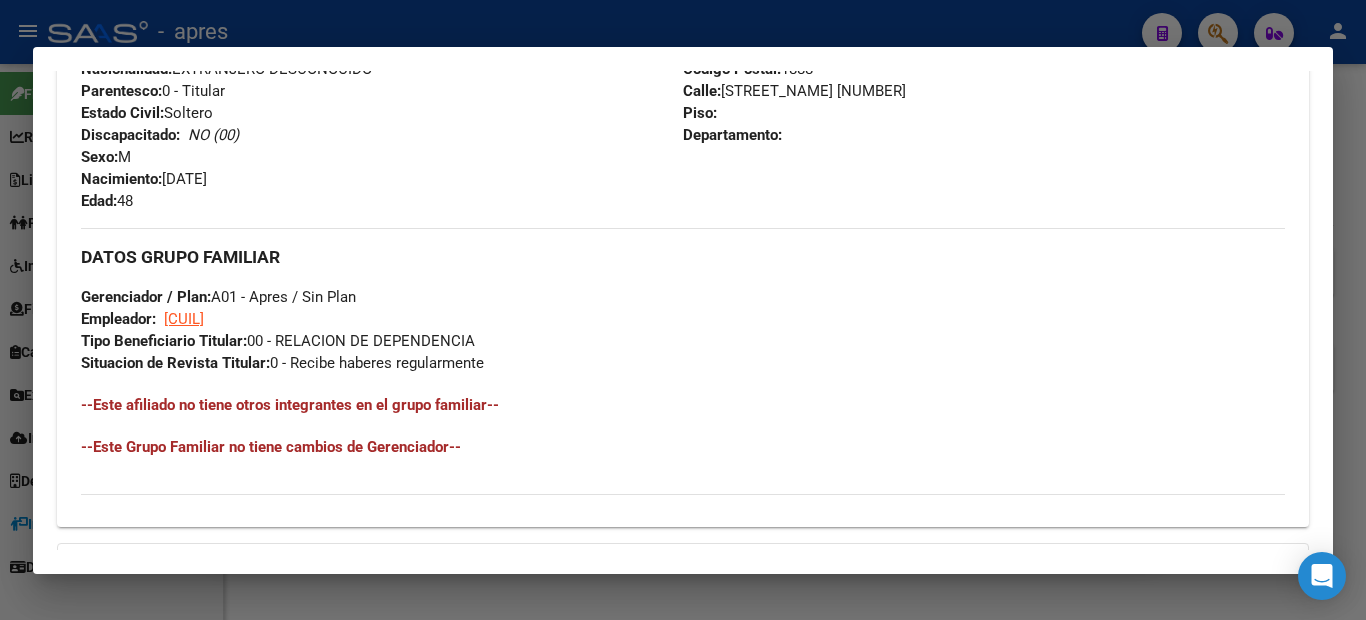 scroll, scrollTop: 1040, scrollLeft: 0, axis: vertical 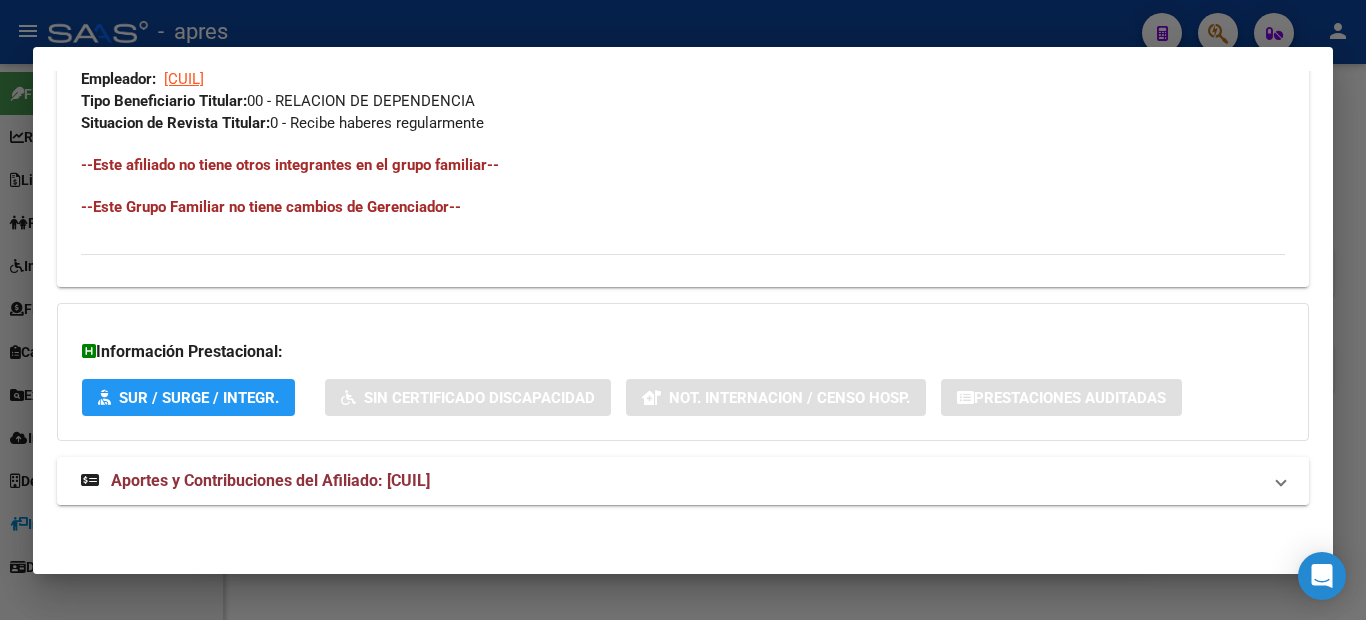 click on "Aportes y Contribuciones del Afiliado: [CUIL]" at bounding box center (255, 481) 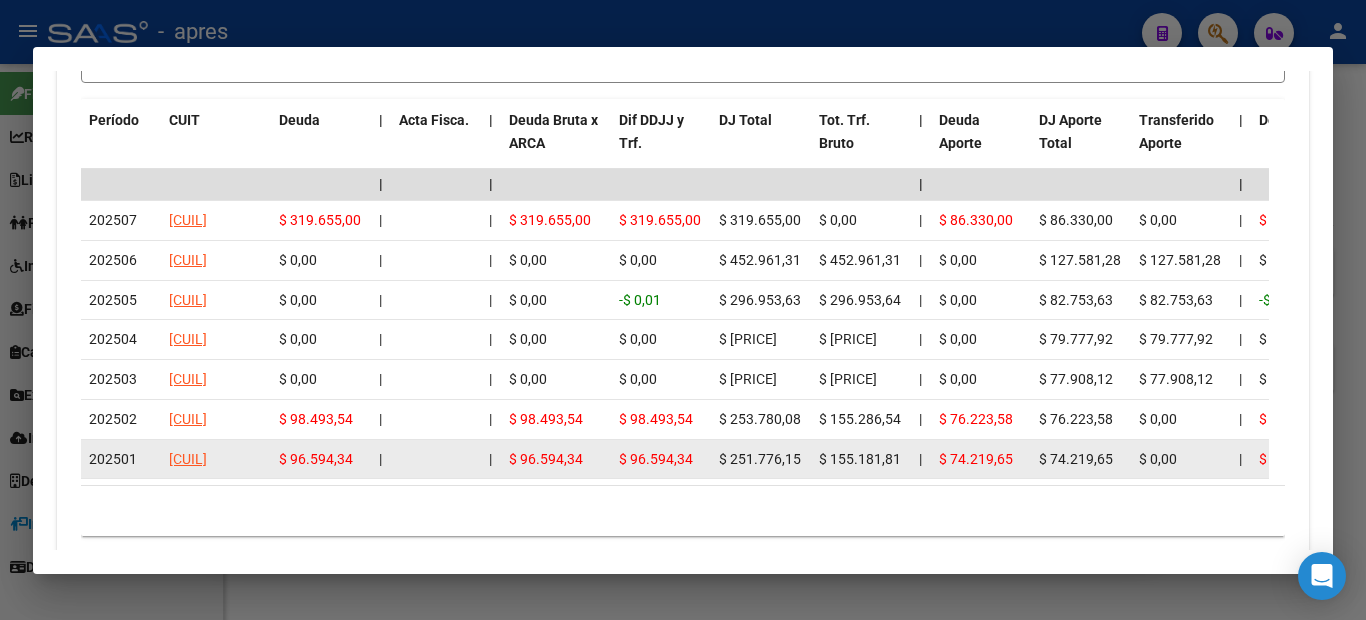scroll, scrollTop: 1900, scrollLeft: 0, axis: vertical 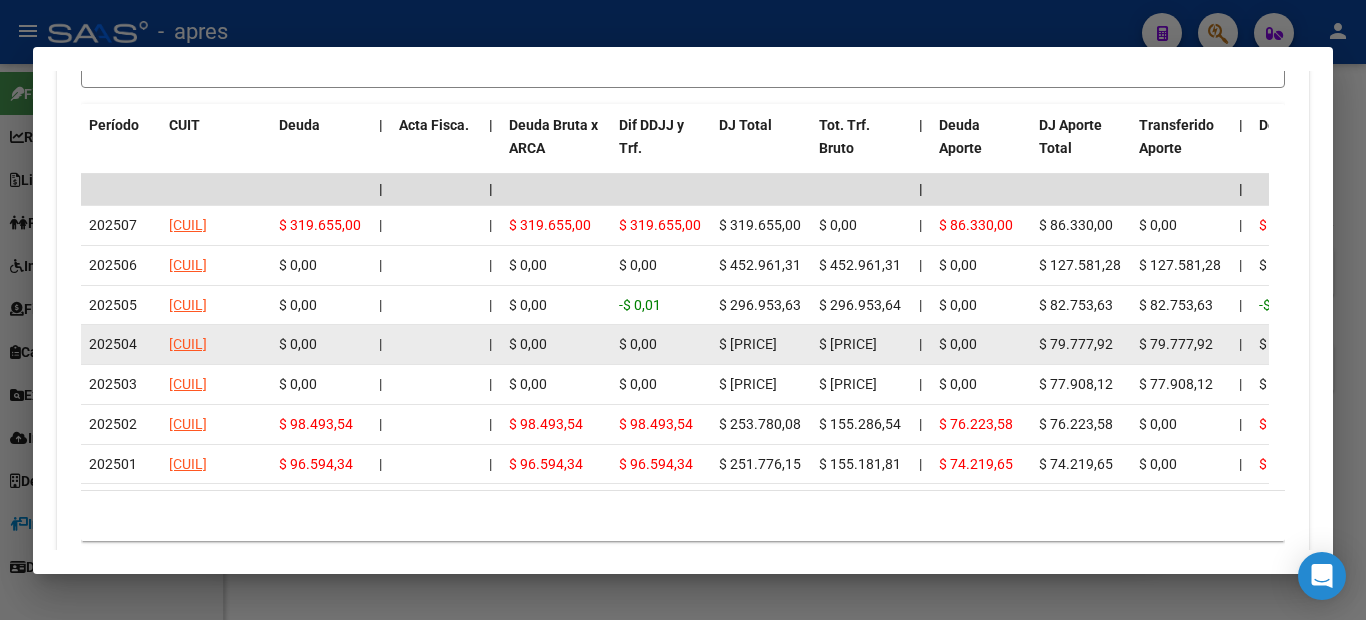 drag, startPoint x: 885, startPoint y: 352, endPoint x: 827, endPoint y: 352, distance: 58 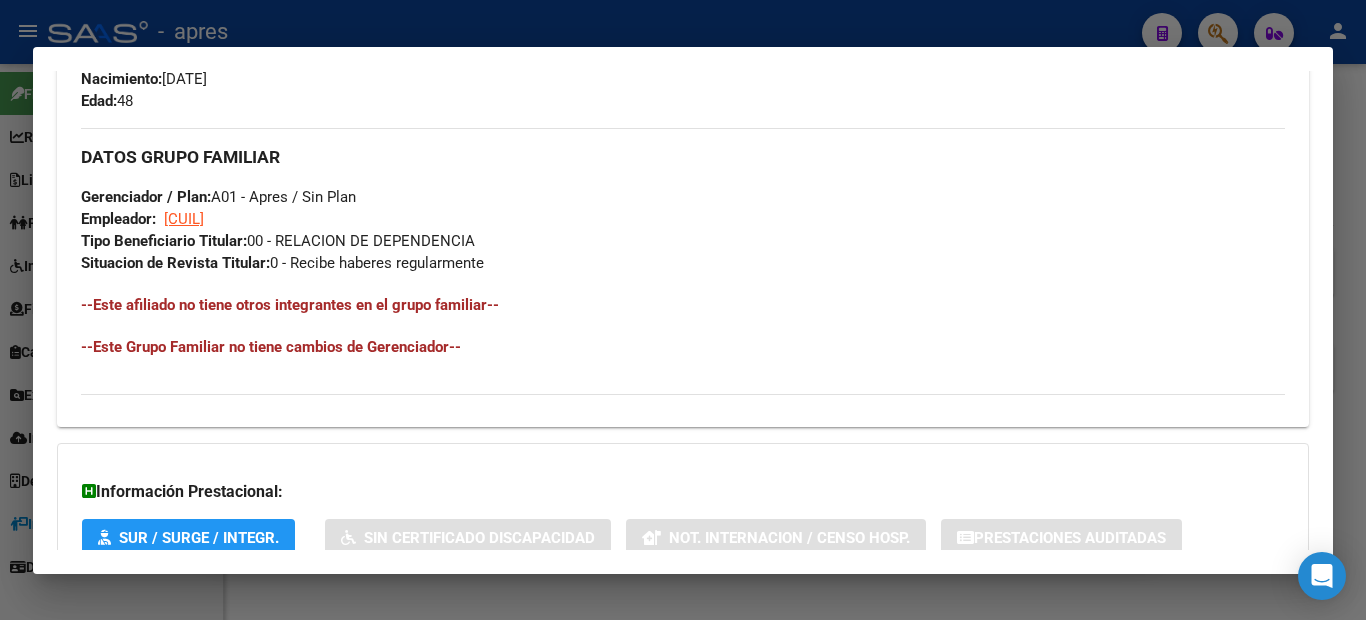 scroll, scrollTop: 1100, scrollLeft: 0, axis: vertical 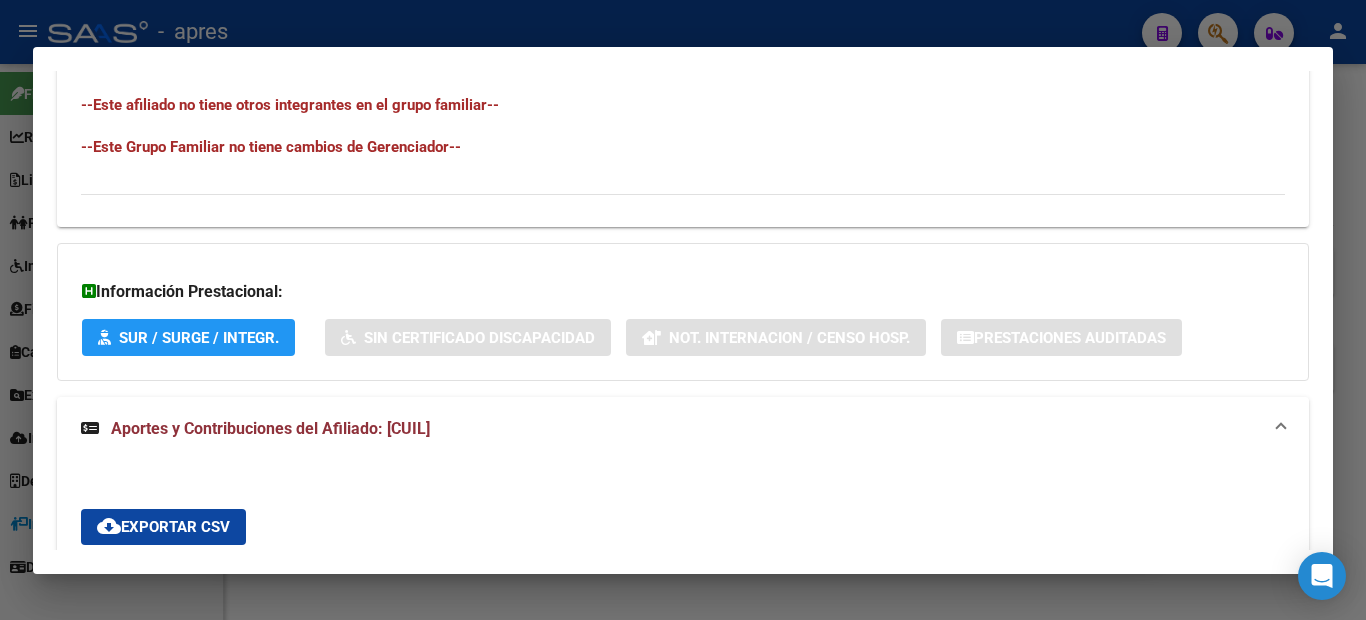 drag, startPoint x: 403, startPoint y: 426, endPoint x: 476, endPoint y: 431, distance: 73.171036 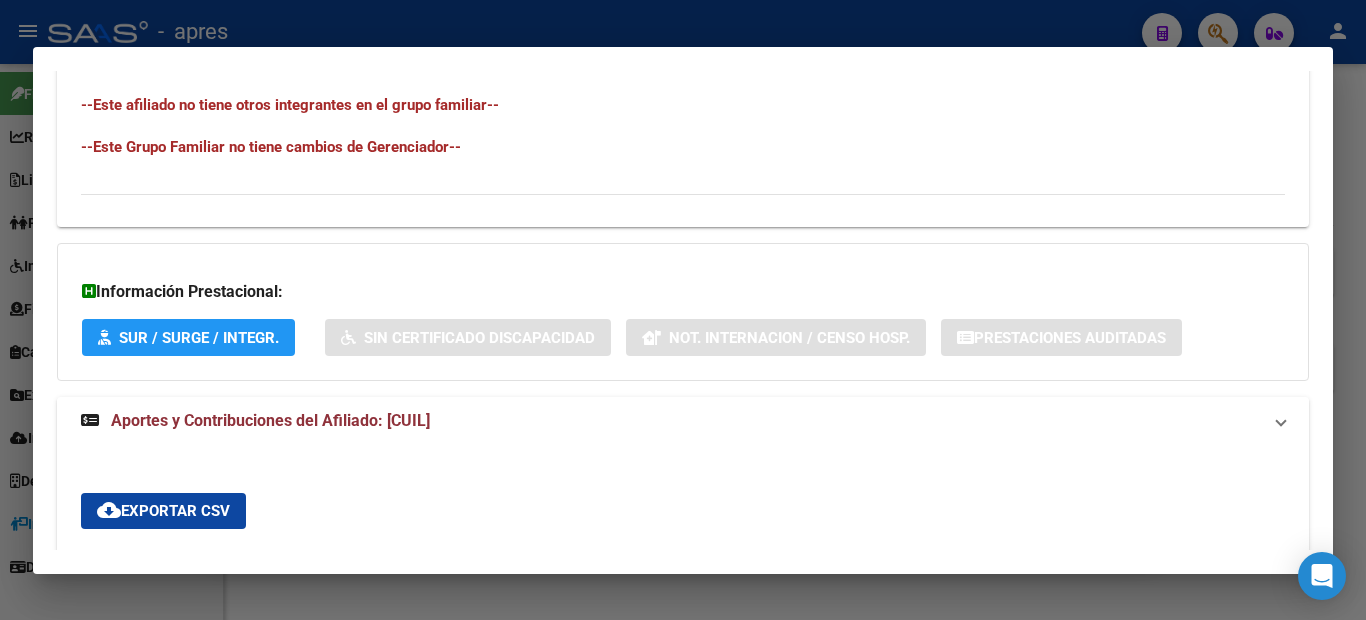 copy on "[NUMBER]" 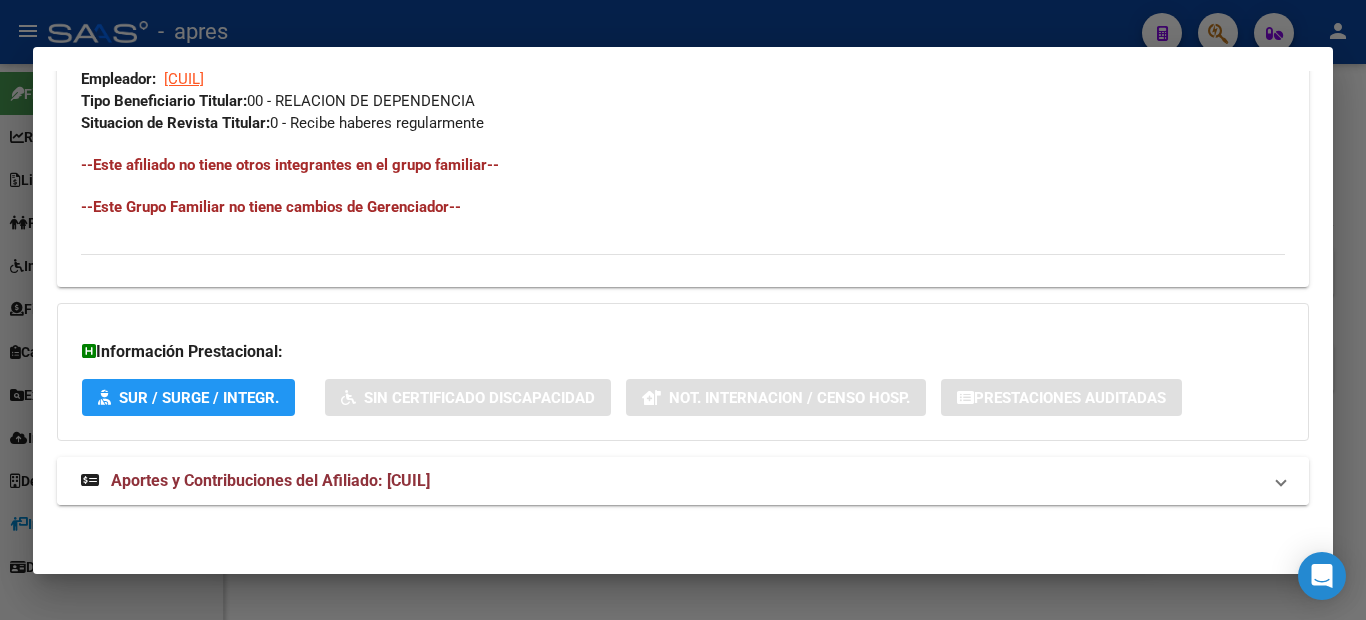 scroll, scrollTop: 1040, scrollLeft: 0, axis: vertical 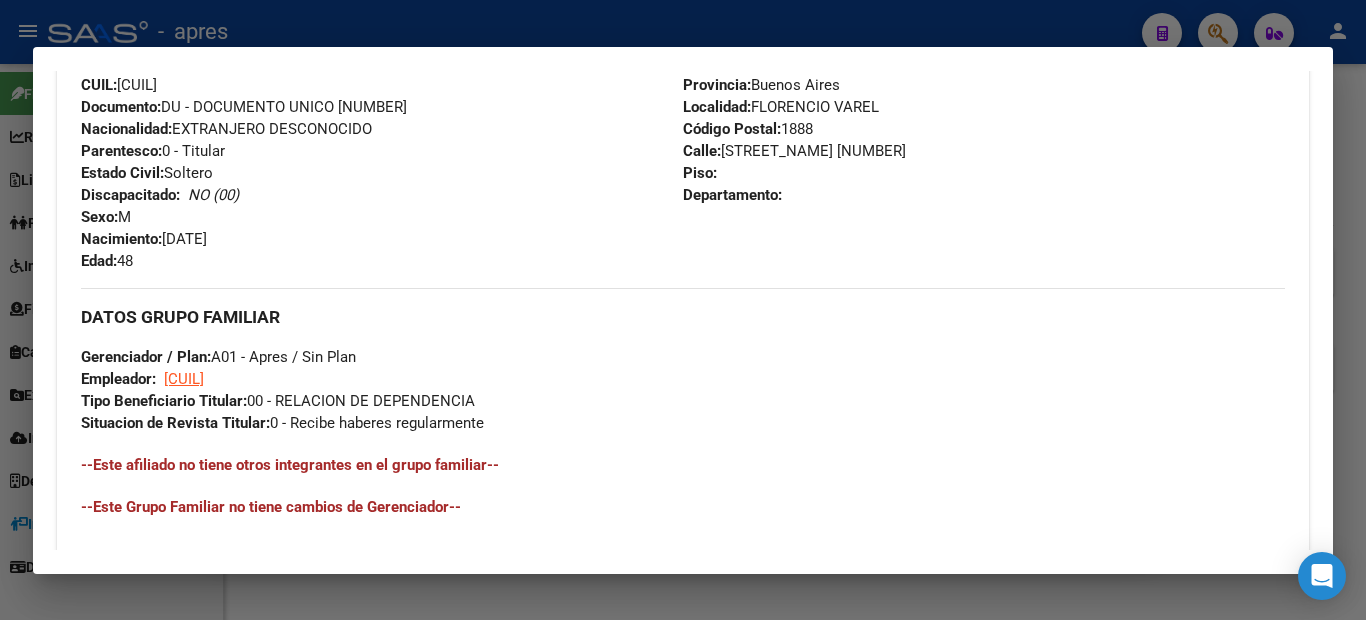 click at bounding box center [683, 310] 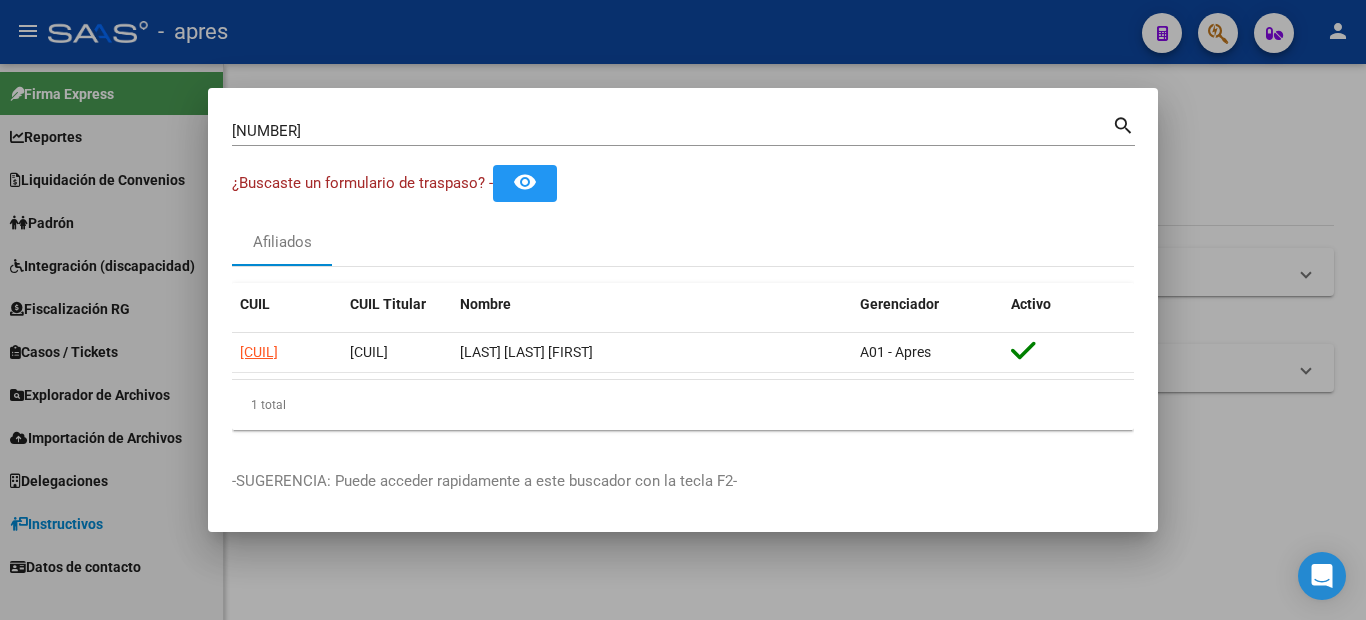 drag, startPoint x: 347, startPoint y: 113, endPoint x: 264, endPoint y: 114, distance: 83.00603 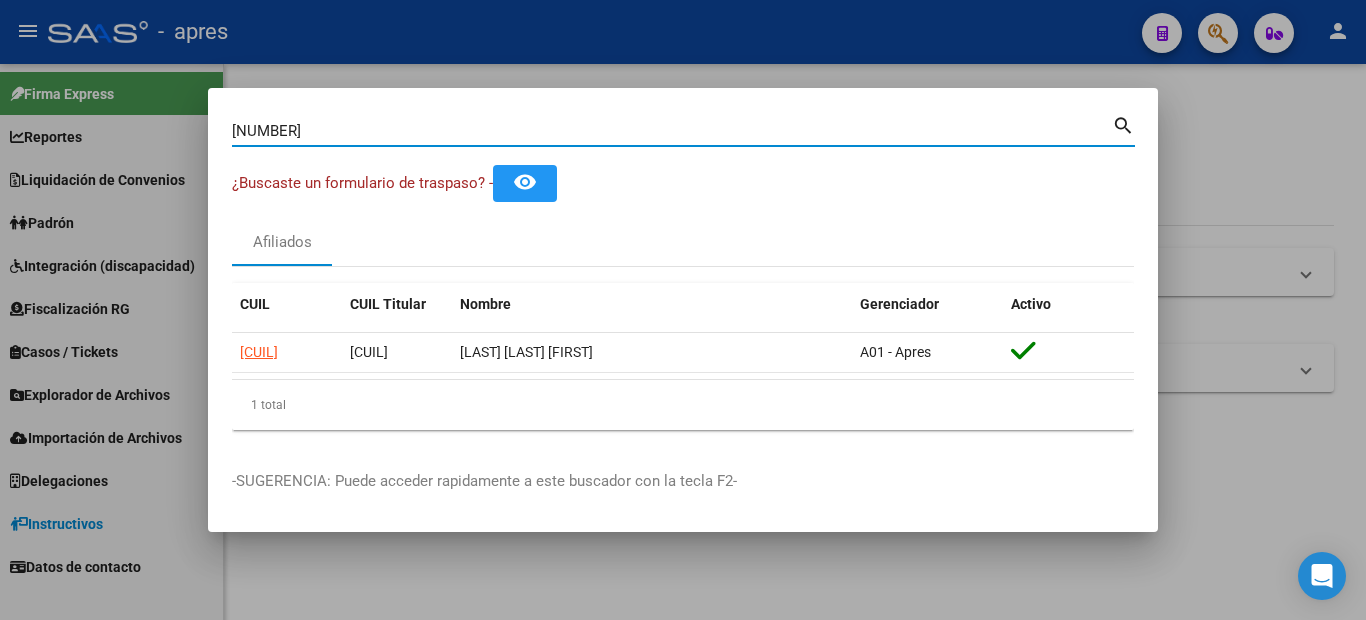drag, startPoint x: 355, startPoint y: 133, endPoint x: 149, endPoint y: 109, distance: 207.39334 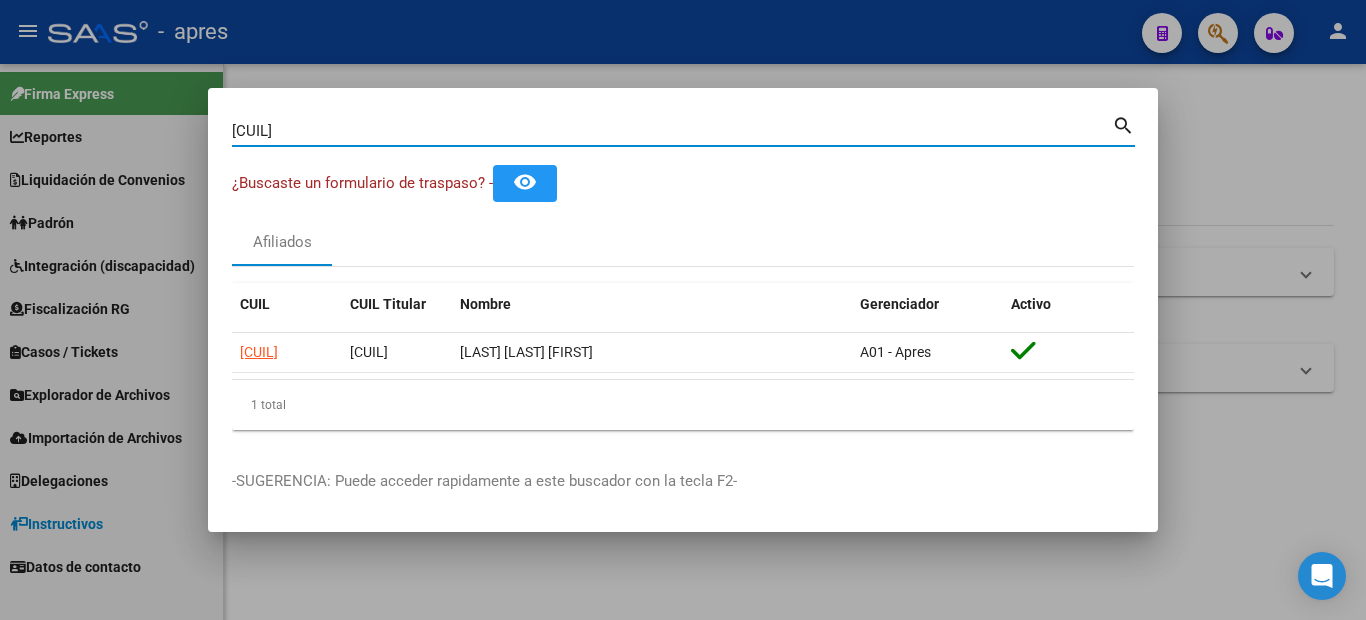 type on "[CUIL]" 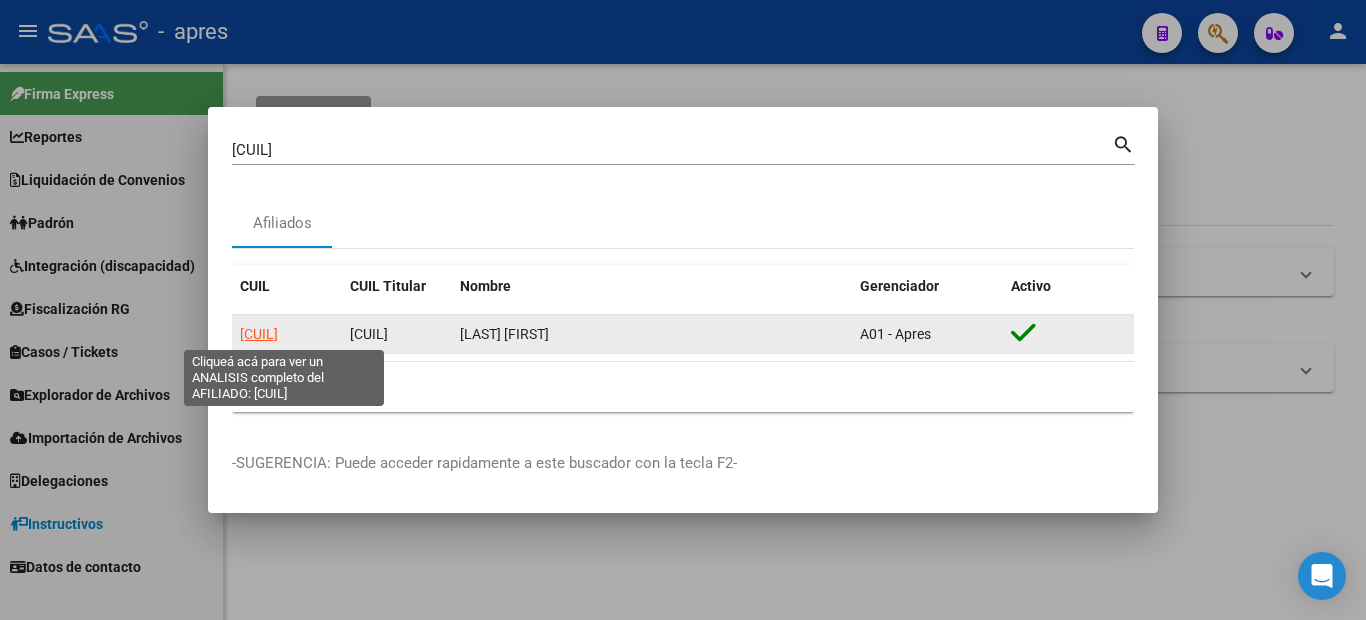 click on "[CUIL]" 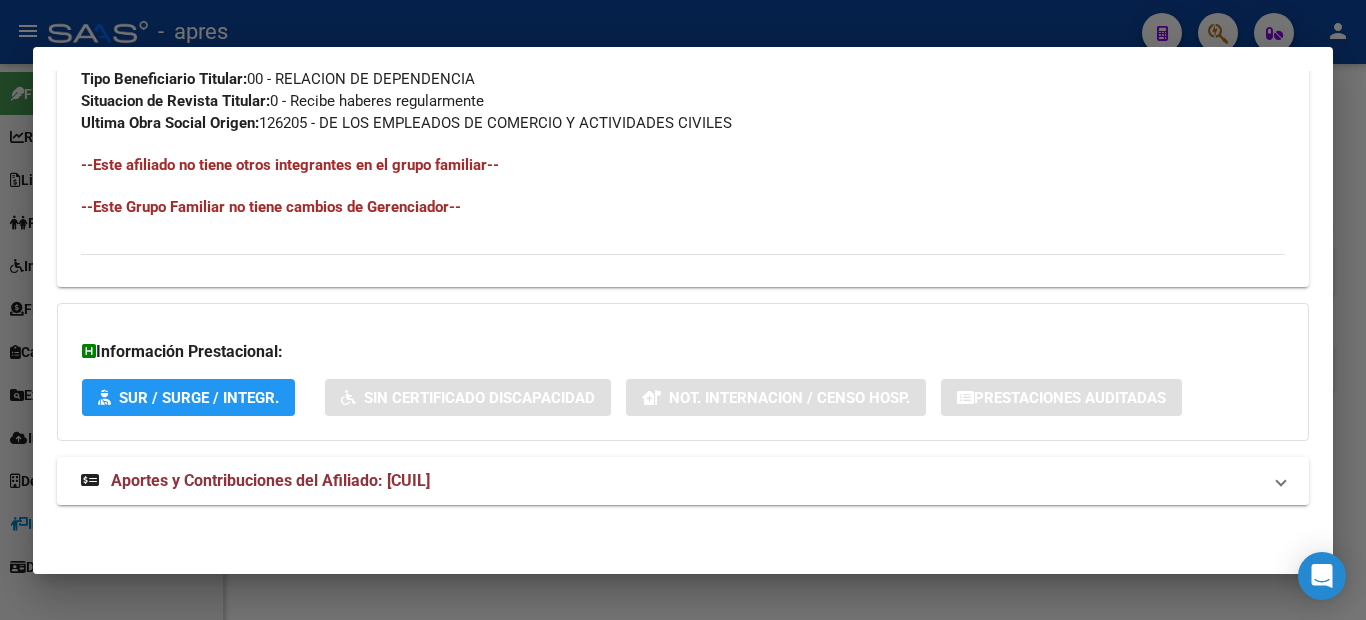 click on "Aportes y Contribuciones del Afiliado: [CUIL]" at bounding box center (270, 480) 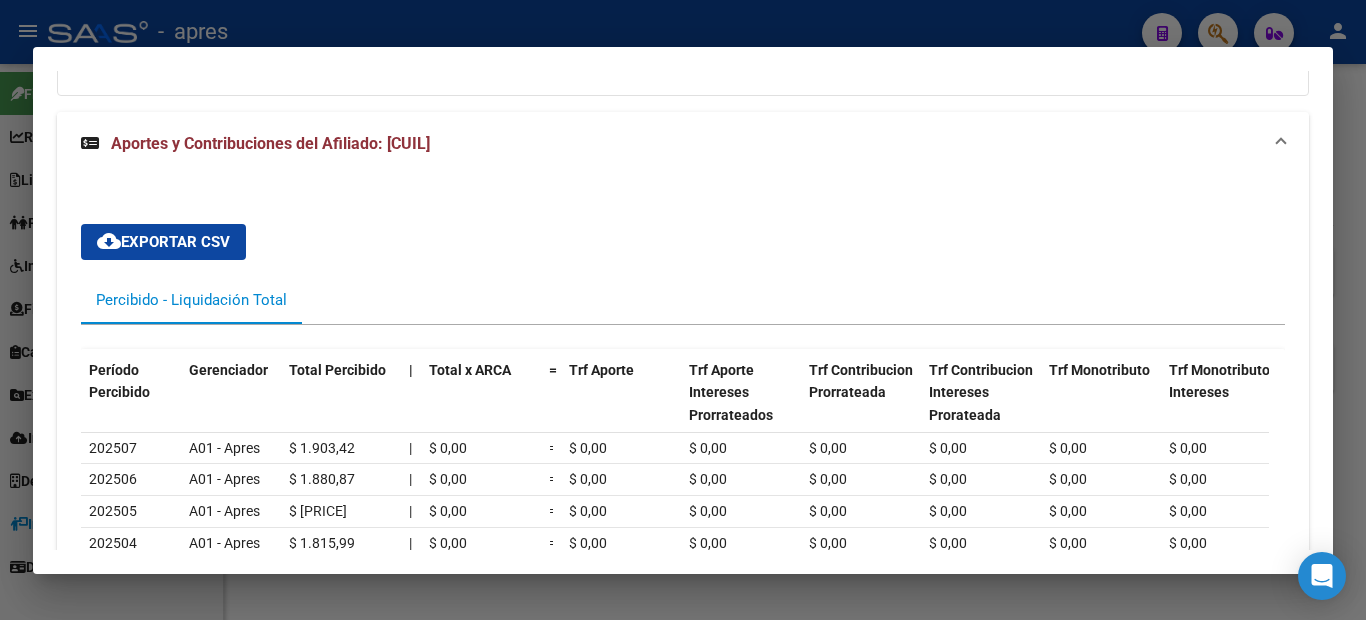 scroll, scrollTop: 1583, scrollLeft: 0, axis: vertical 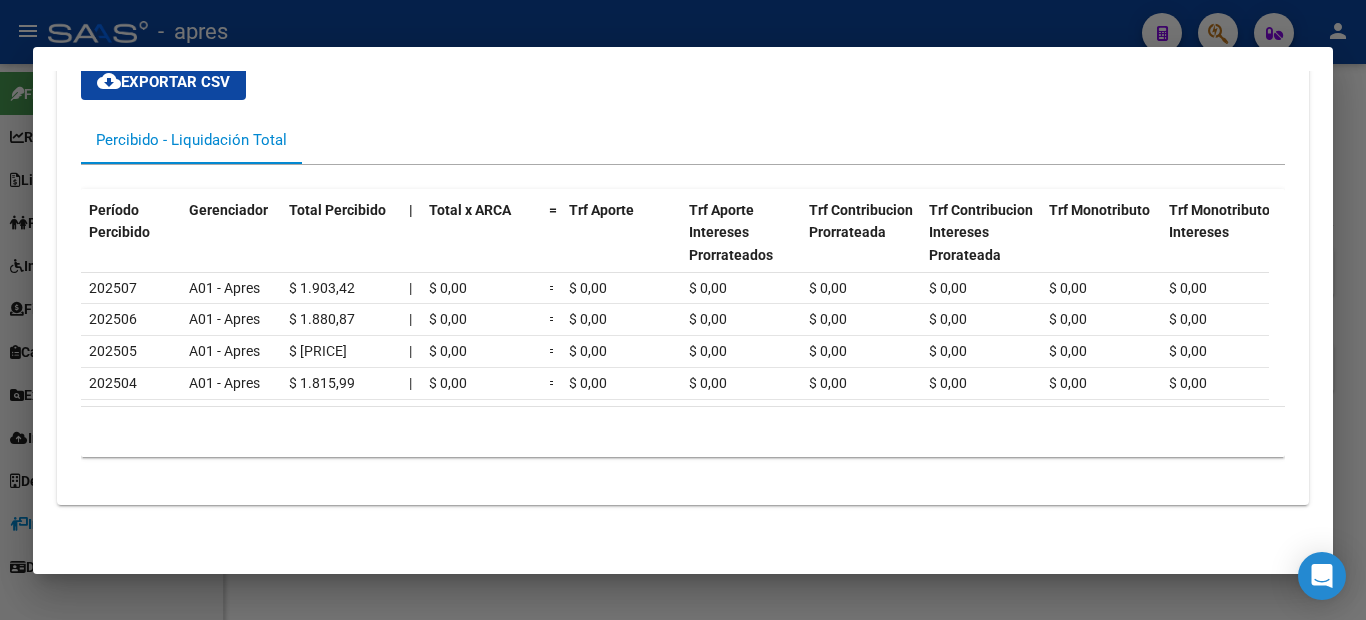 click at bounding box center (683, 310) 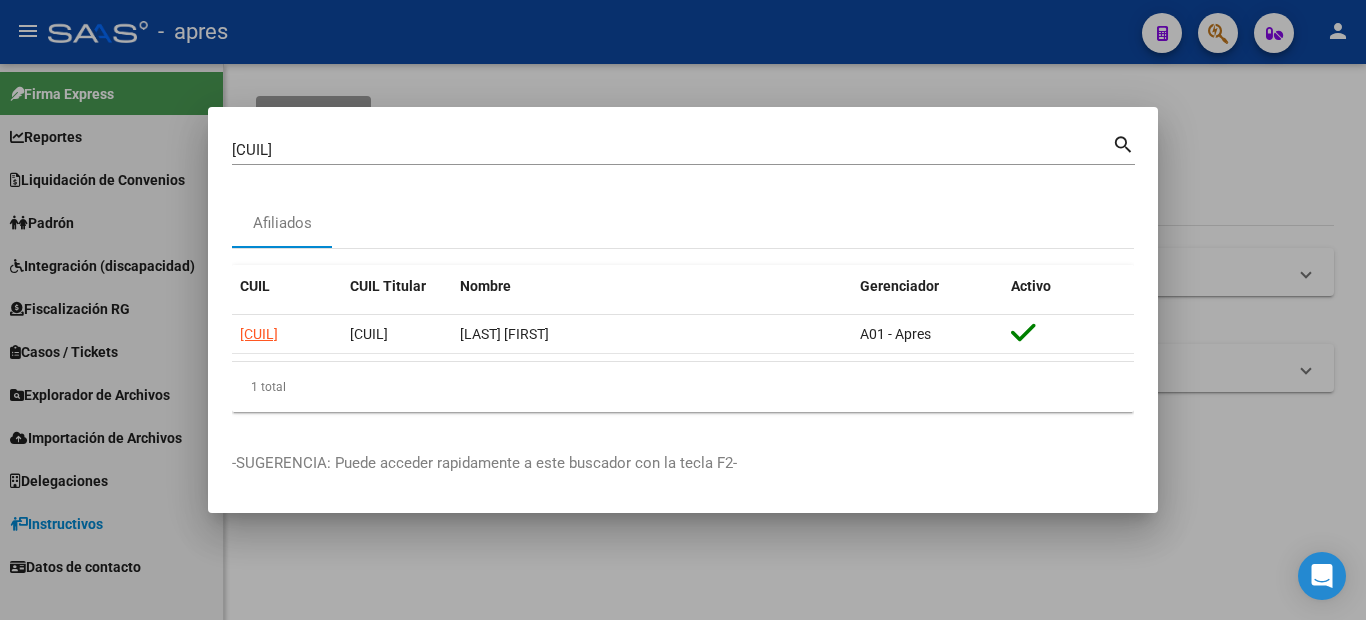 drag, startPoint x: 338, startPoint y: 156, endPoint x: 157, endPoint y: 137, distance: 181.9945 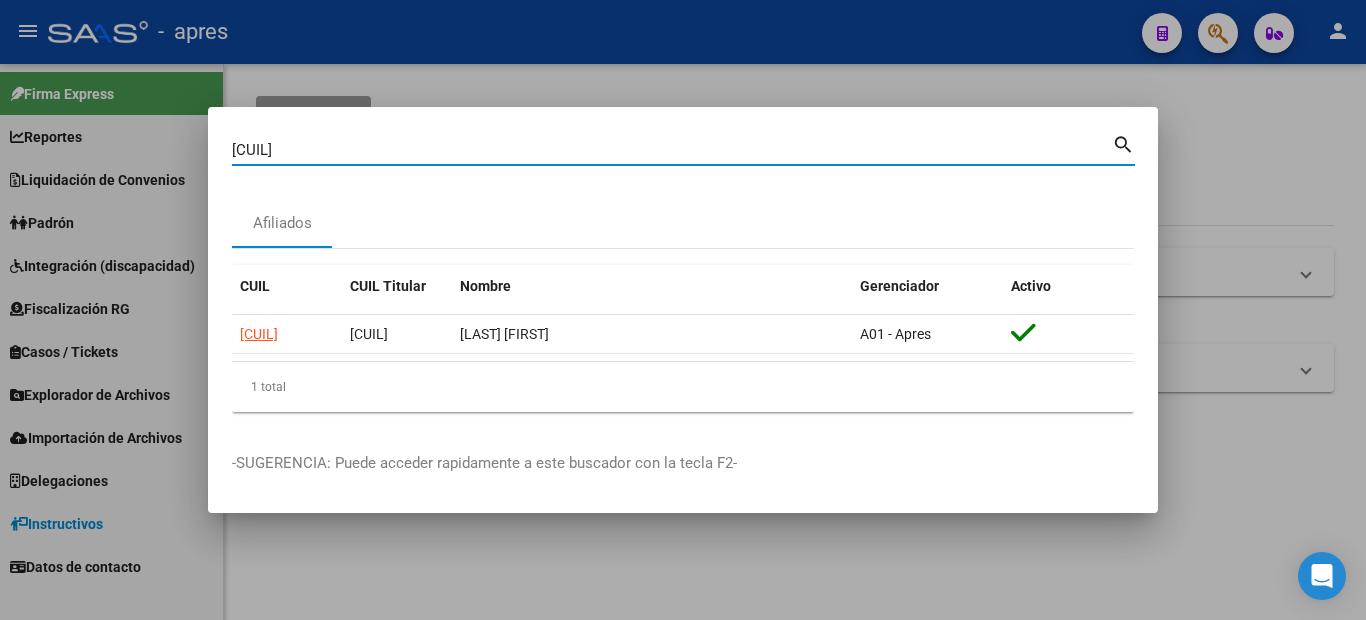 paste on "994565" 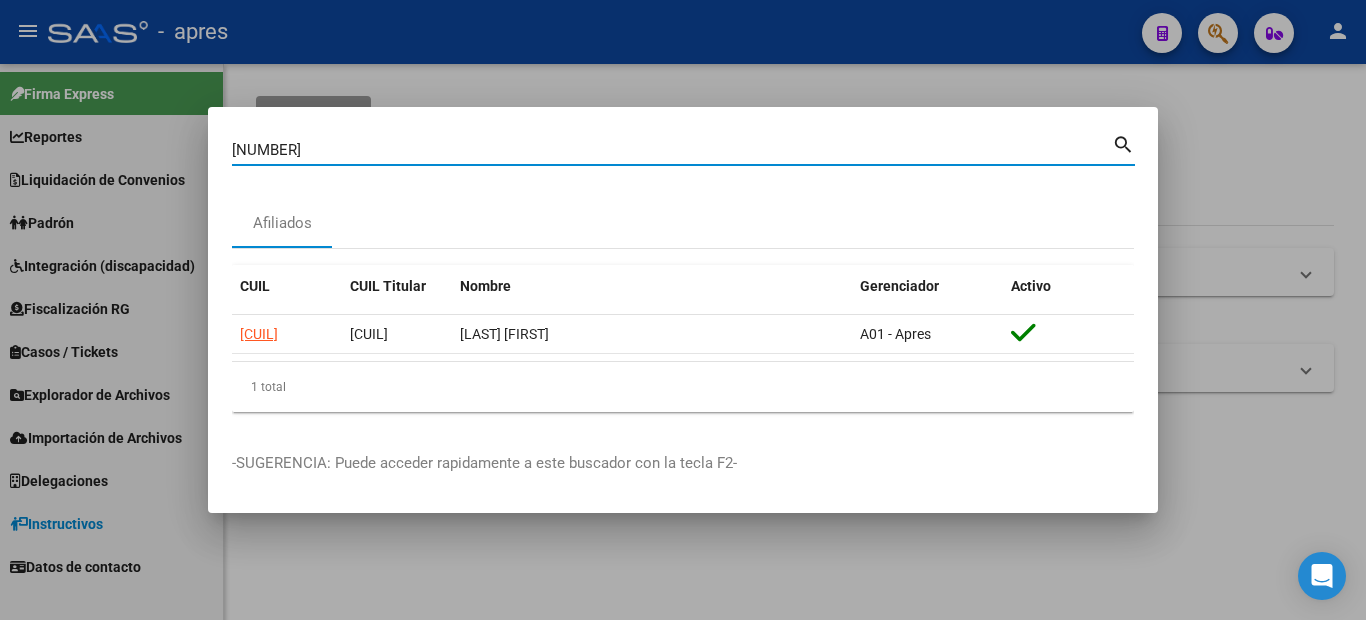 type on "[NUMBER]" 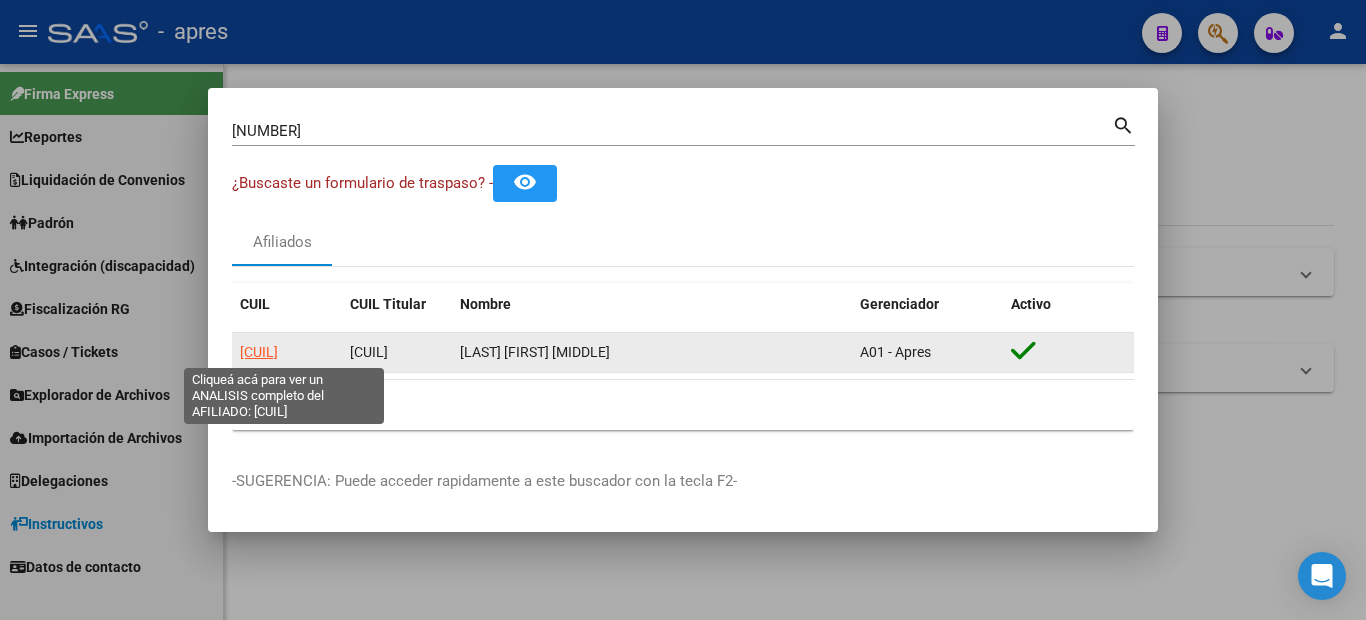 click on "[CUIL]" 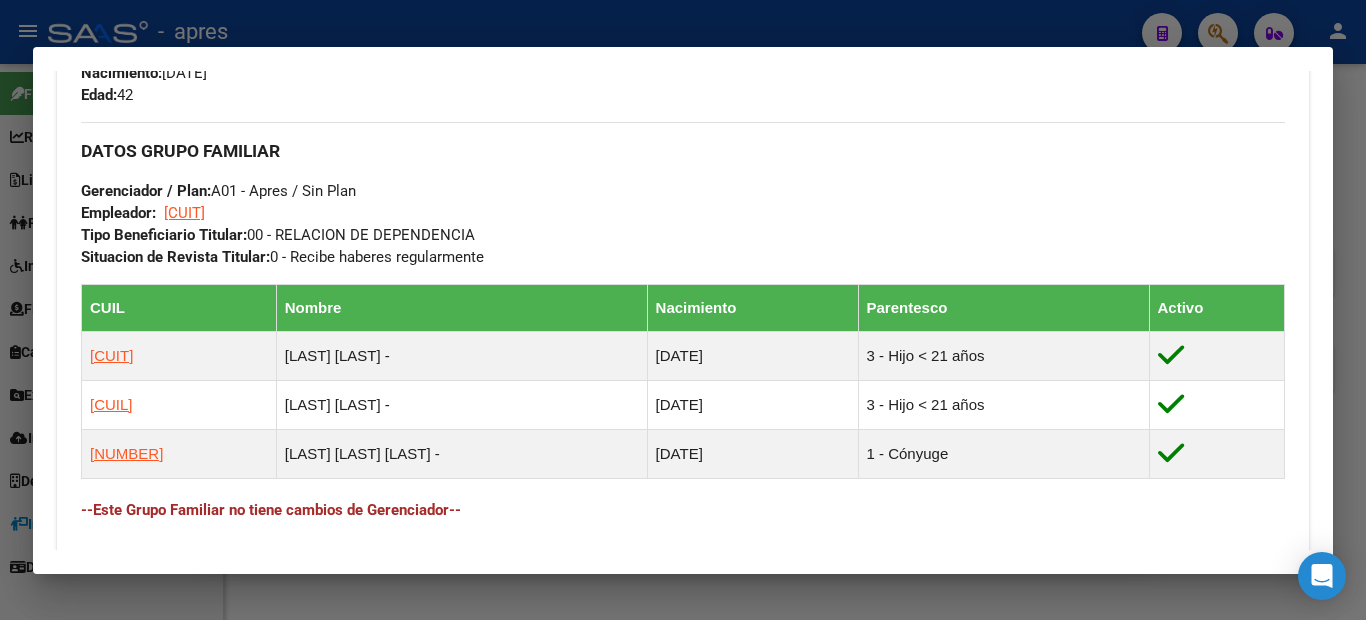 scroll, scrollTop: 1206, scrollLeft: 0, axis: vertical 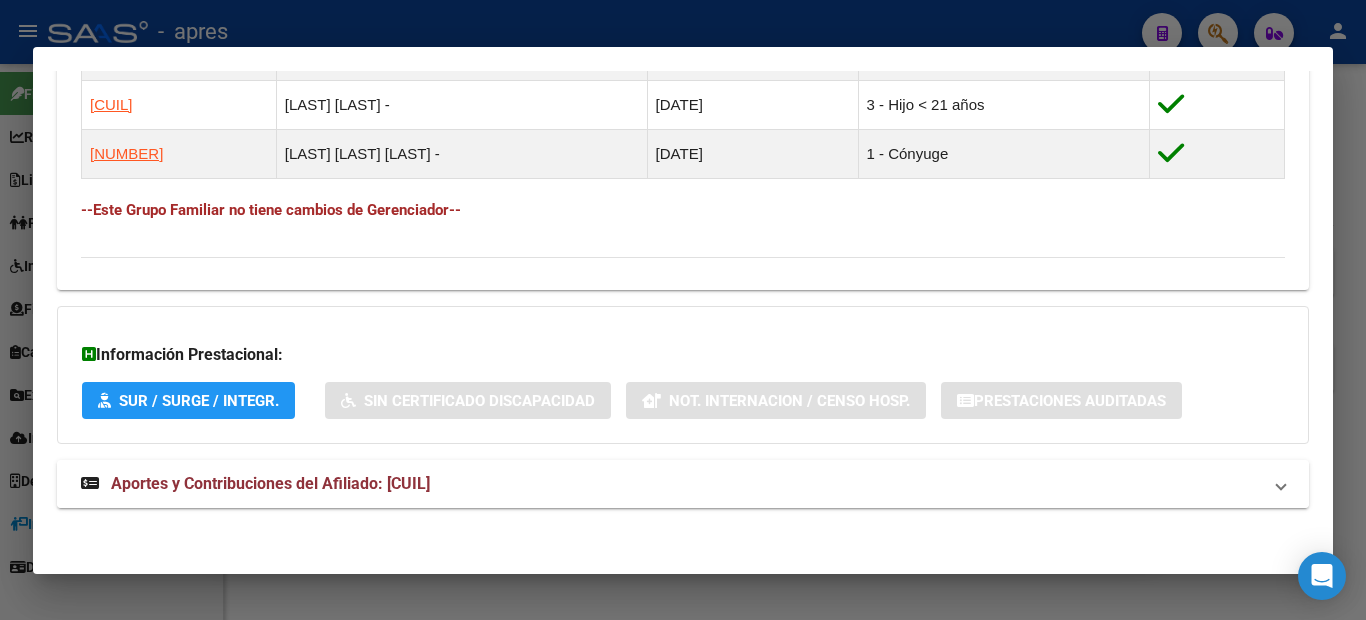 click on "Aportes y Contribuciones del Afiliado: [CUIL]" at bounding box center (270, 483) 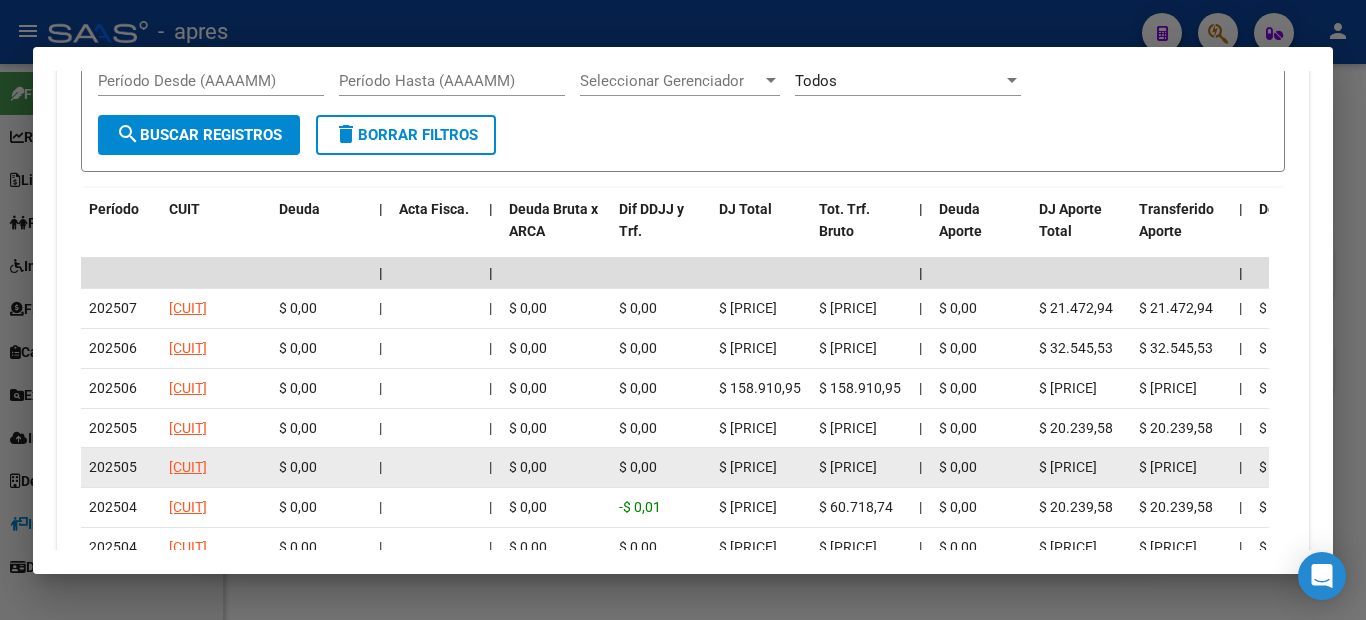 scroll, scrollTop: 1986, scrollLeft: 0, axis: vertical 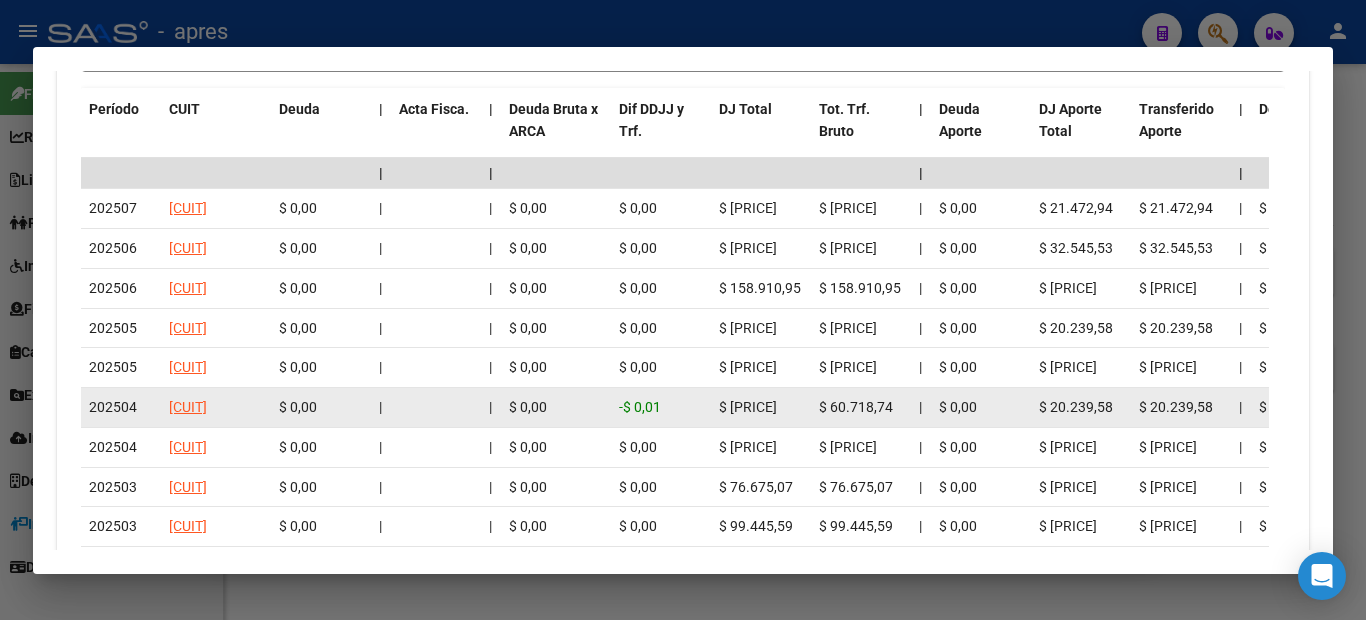 drag, startPoint x: 886, startPoint y: 408, endPoint x: 784, endPoint y: 403, distance: 102.122475 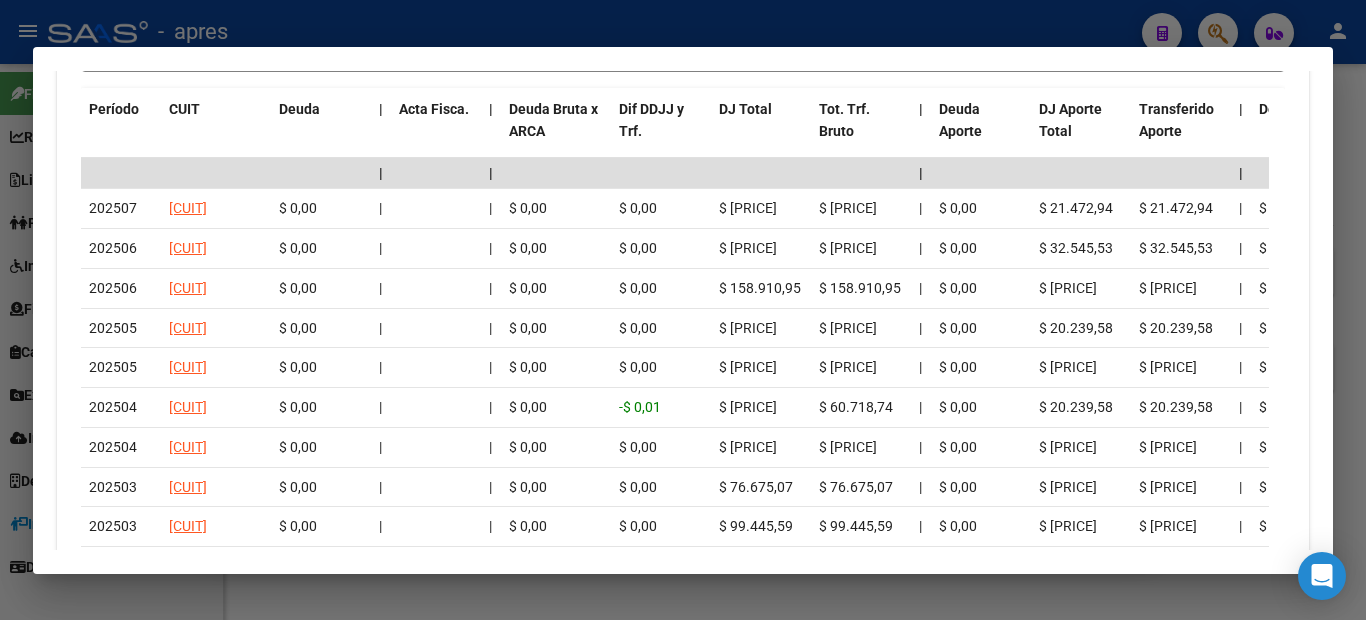 click on "CUIT [CUIT] Periodo DJ Aporte CUIT Periodo | Porcentaje Contr. Porcentaje Aporte | DDJJ ID | | | | | | | | | | | | | [NUMBER] [NUMBER] $ 0,00 | | $ 0,00 $ 0,00 $ [PRICE] | $ 0,00" at bounding box center (683, 226) 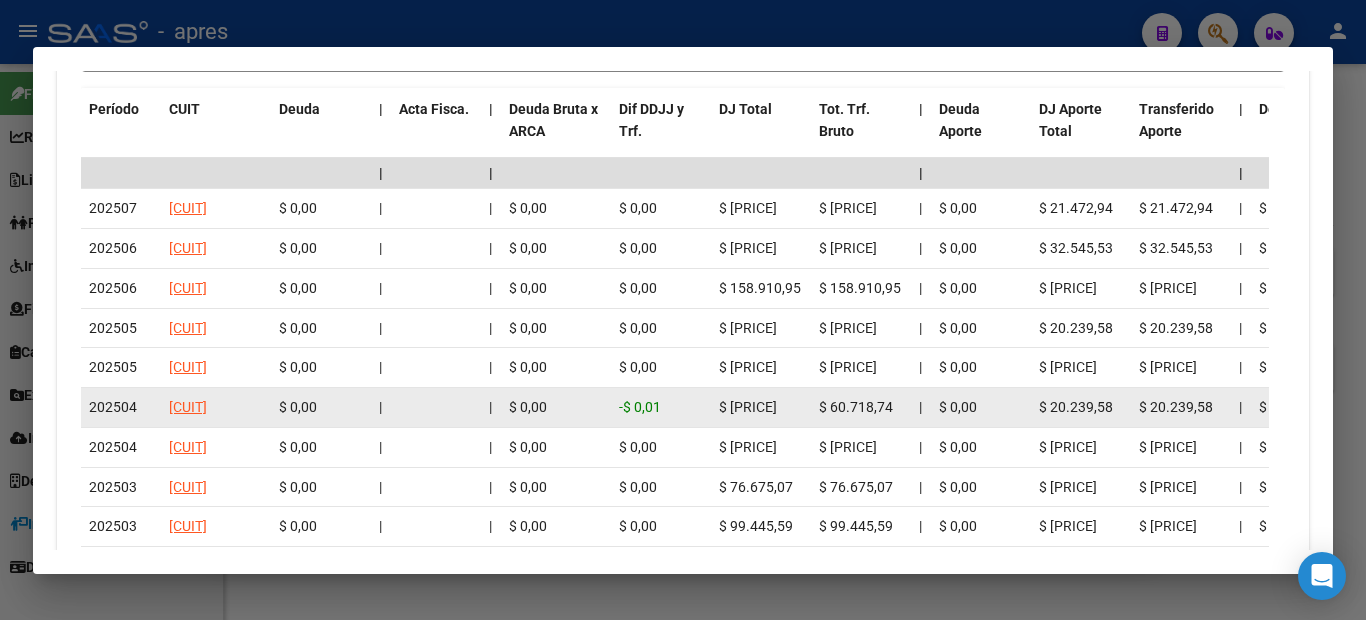 drag, startPoint x: 867, startPoint y: 407, endPoint x: 887, endPoint y: 408, distance: 20.024984 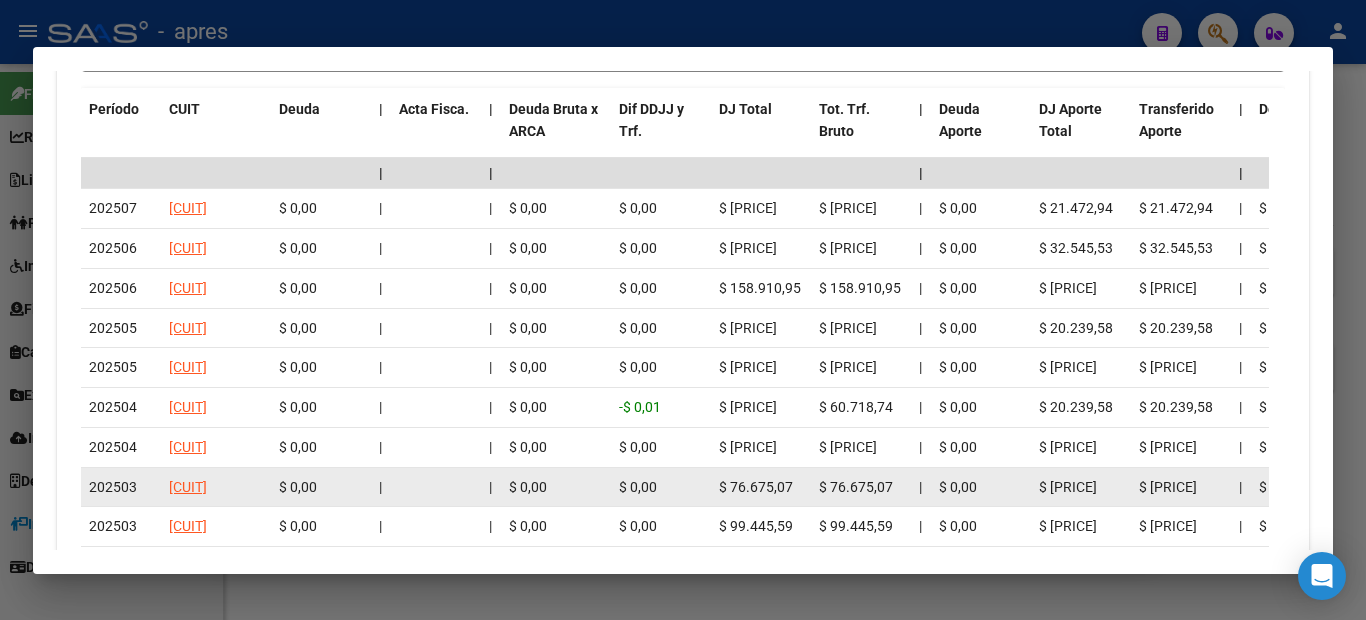 click on "|" 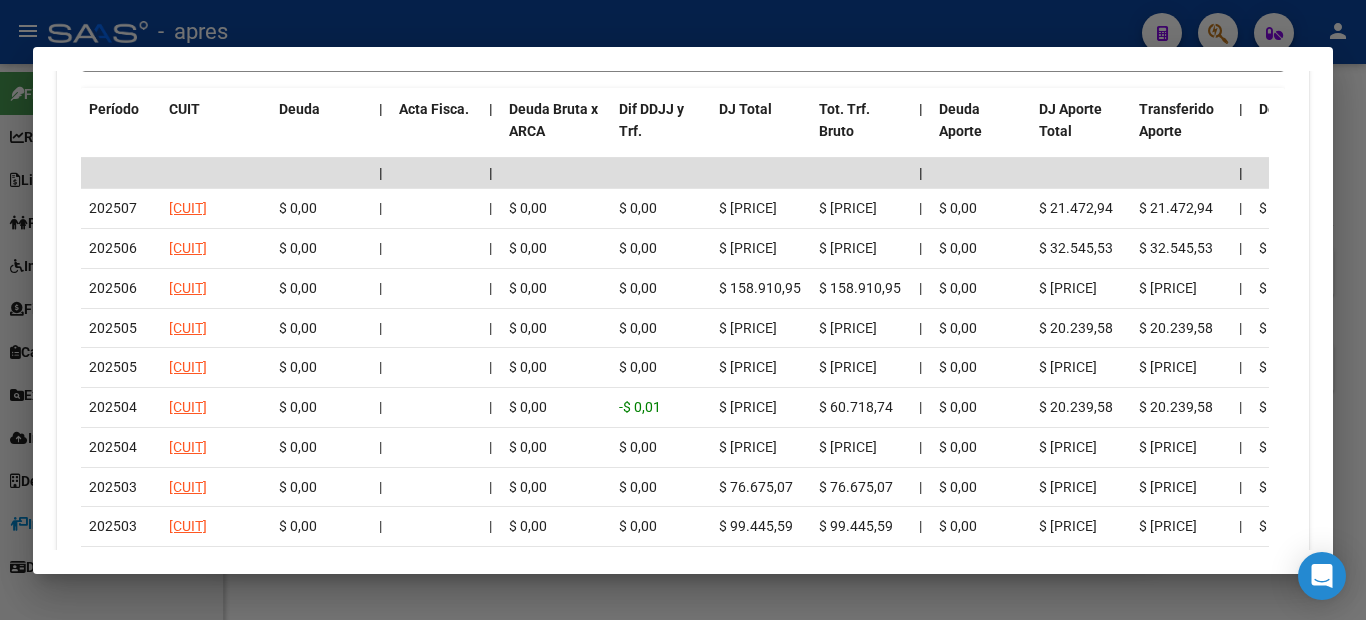 click at bounding box center [683, 310] 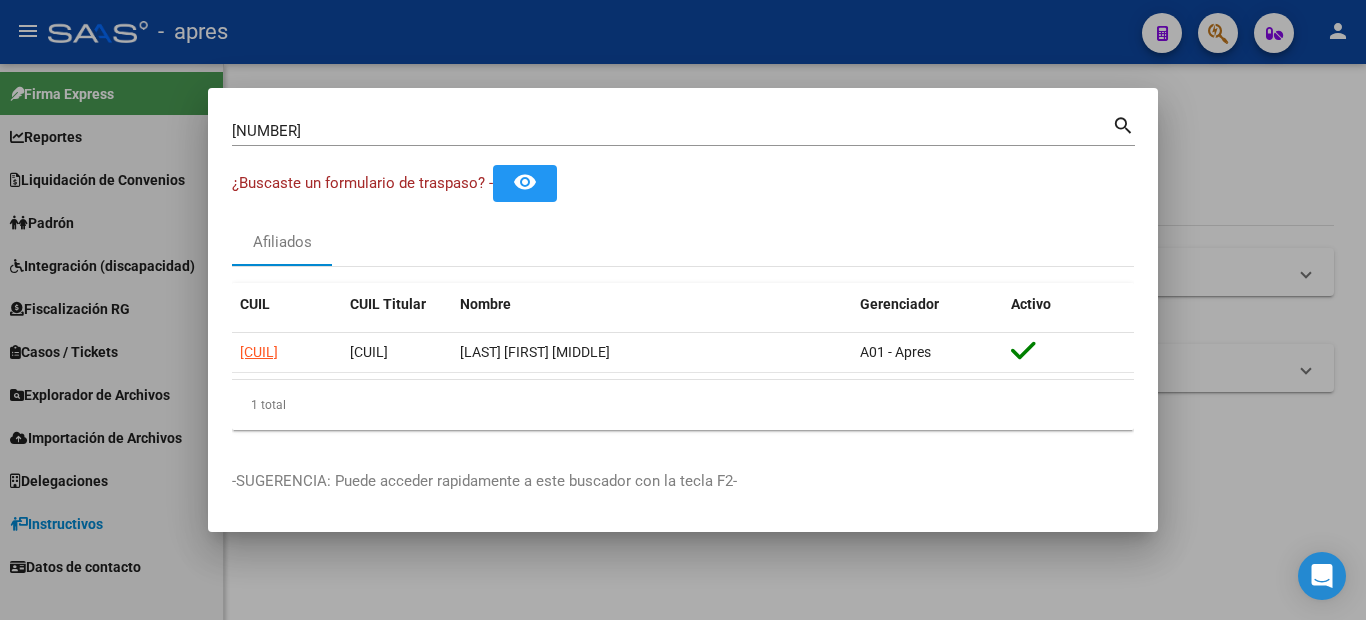 drag, startPoint x: 0, startPoint y: 438, endPoint x: 70, endPoint y: 441, distance: 70.064255 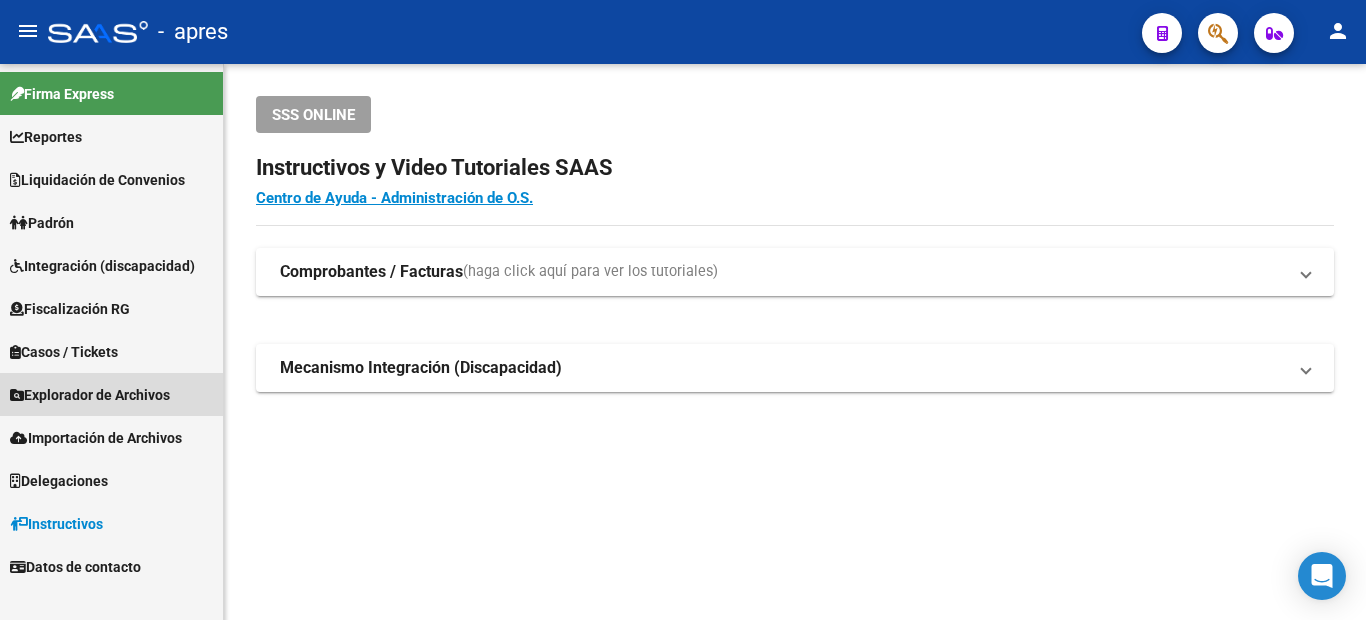 click on "Explorador de Archivos" at bounding box center [90, 395] 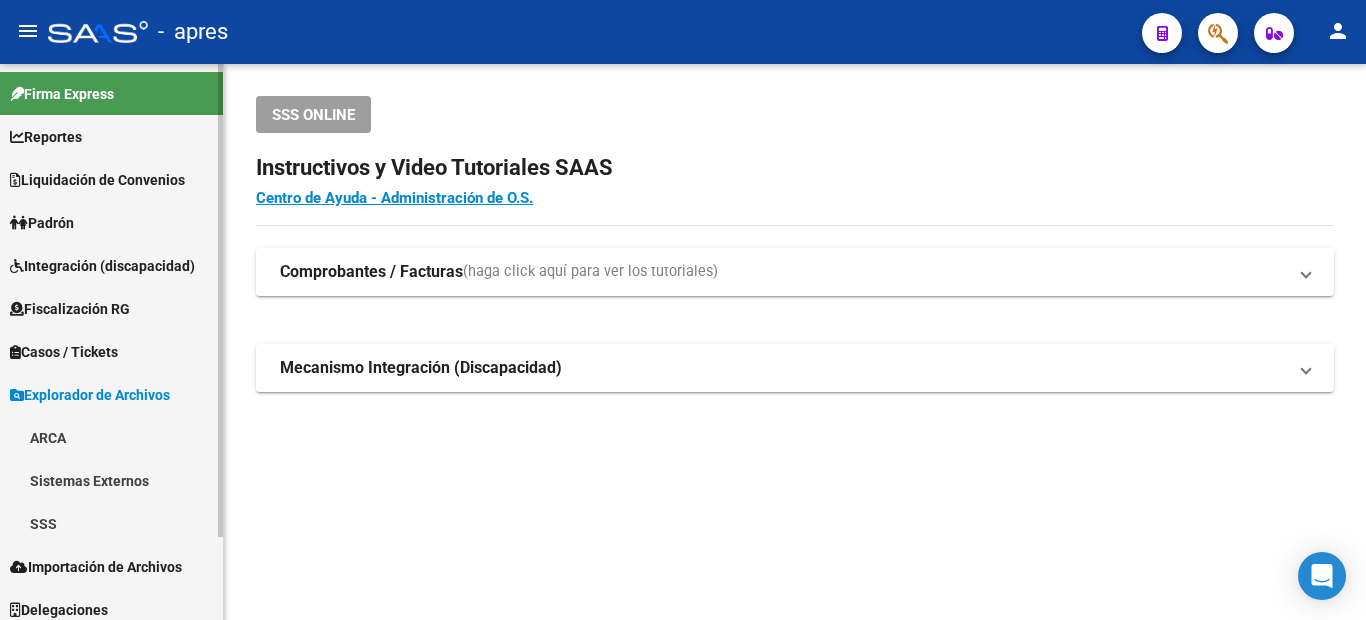 click on "ARCA" at bounding box center (111, 437) 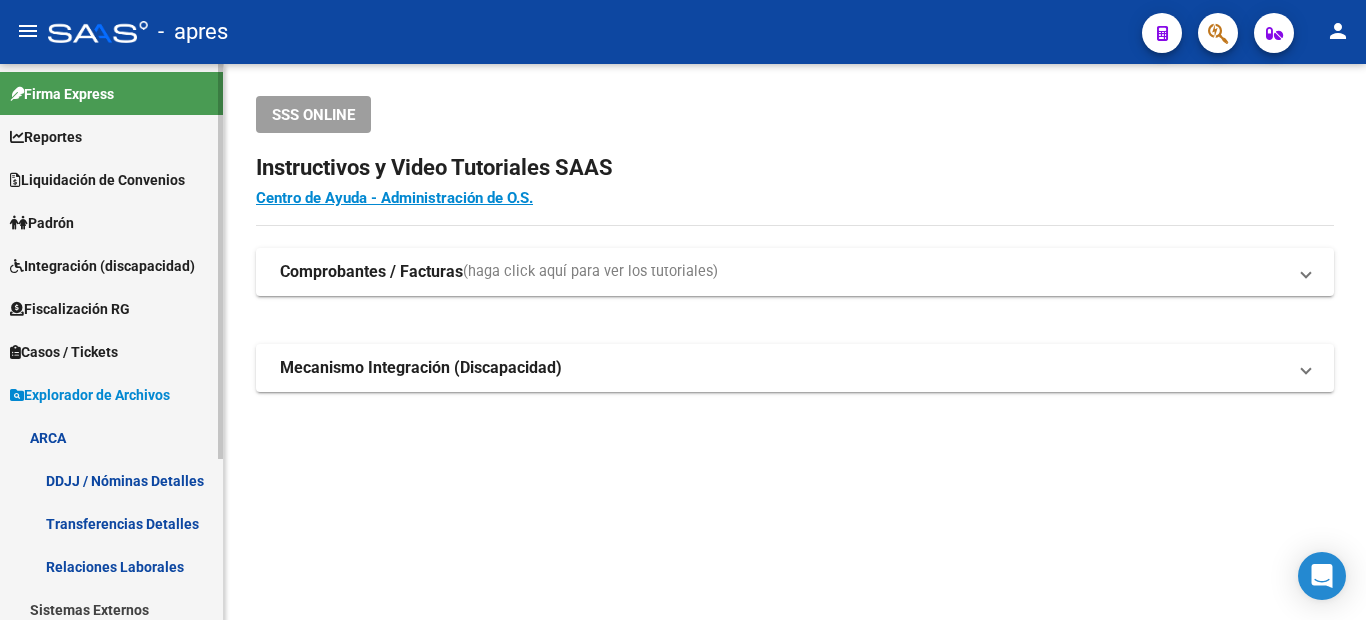 click on "Transferencias Detalles" at bounding box center (111, 523) 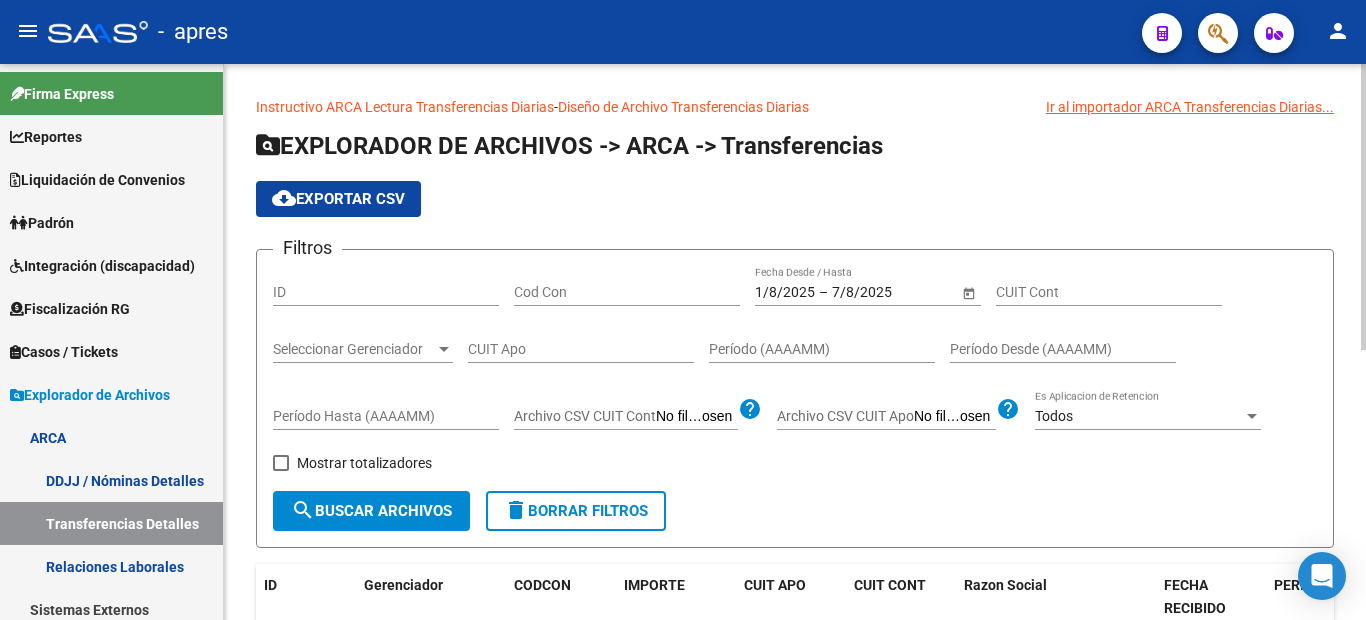 drag, startPoint x: 541, startPoint y: 361, endPoint x: 528, endPoint y: 356, distance: 13.928389 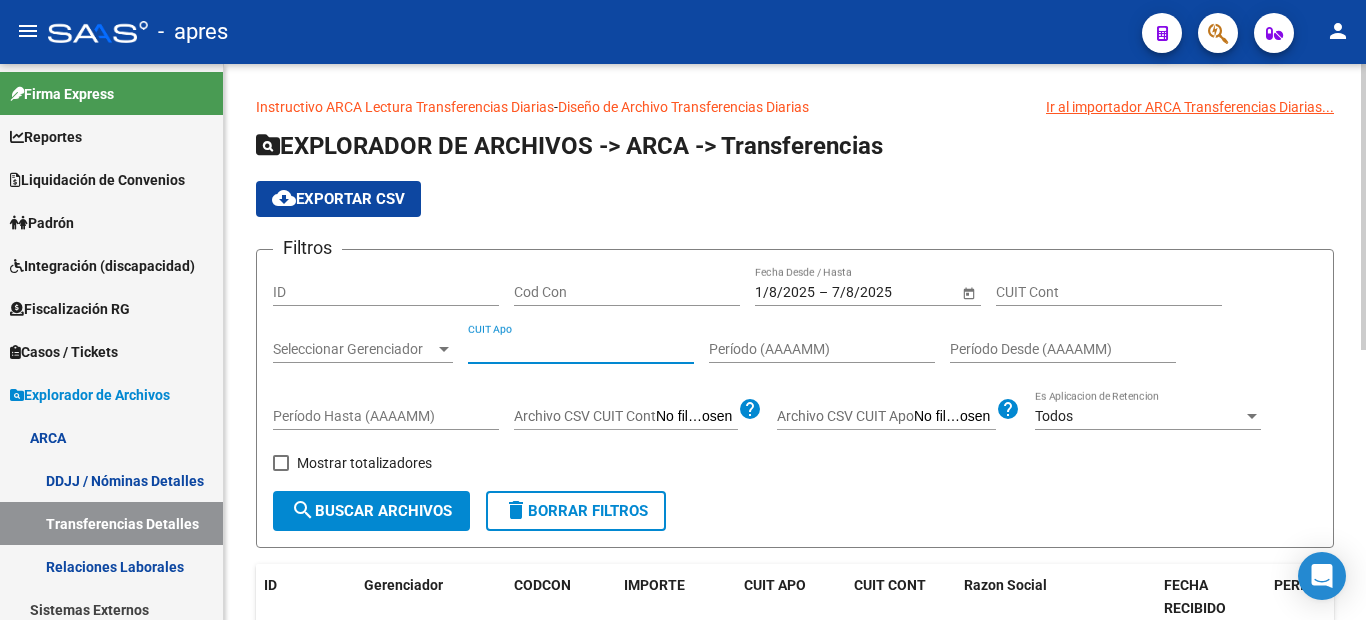 click on "CUIT Apo" at bounding box center (581, 349) 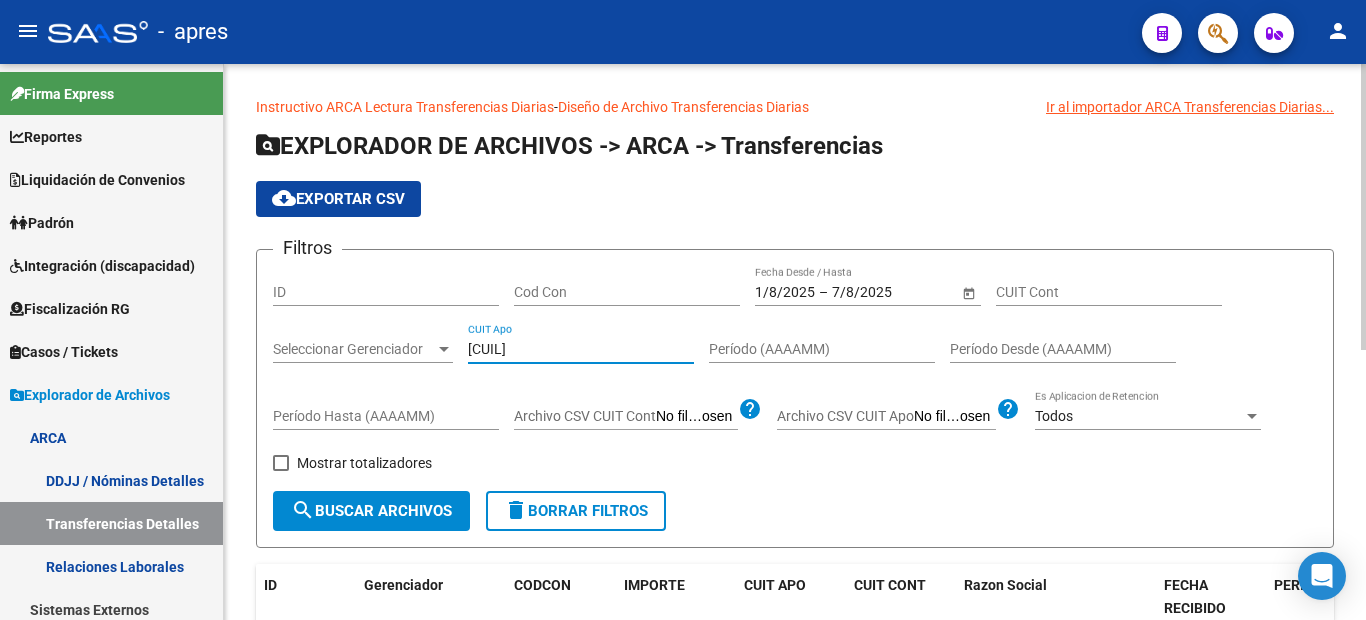 type on "[CUIL]" 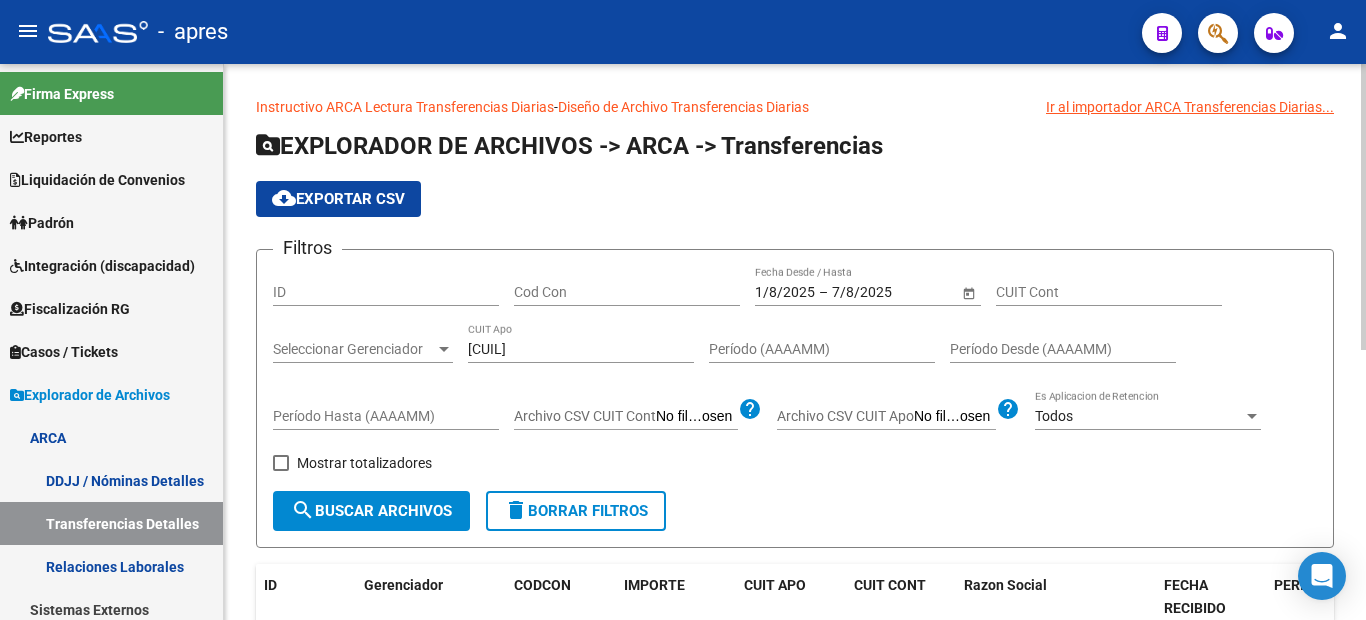 click 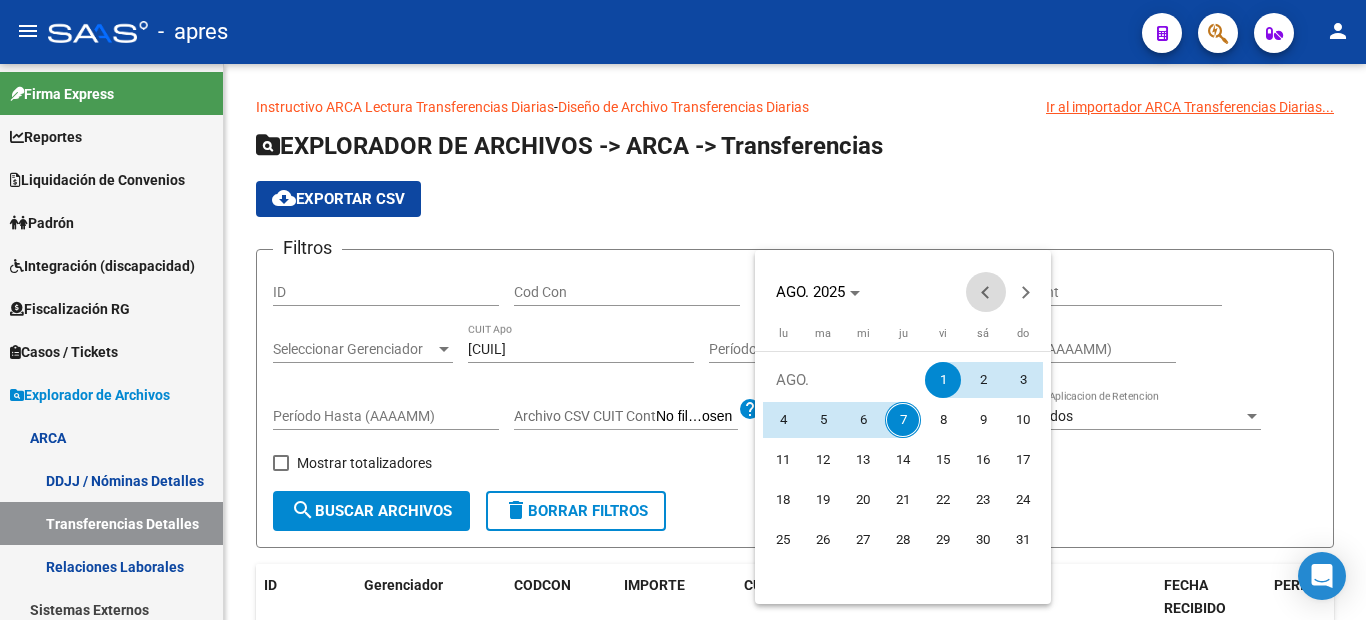 click at bounding box center [986, 292] 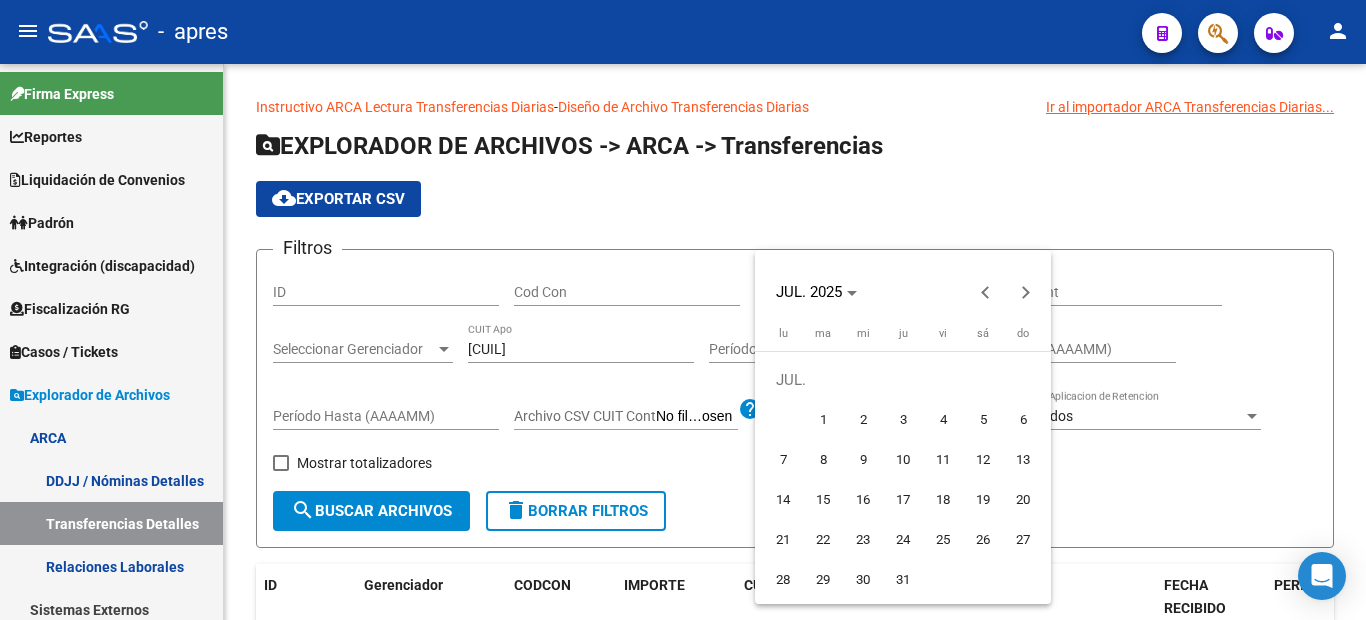 drag, startPoint x: 816, startPoint y: 409, endPoint x: 898, endPoint y: 355, distance: 98.1835 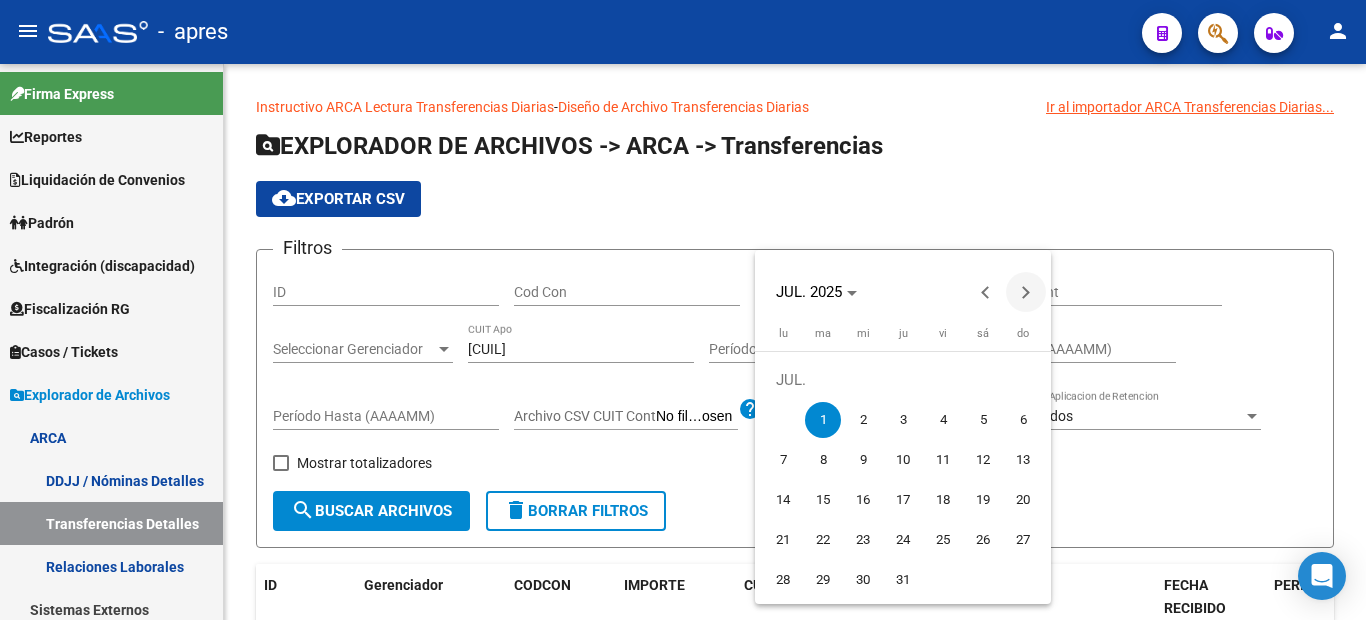 click at bounding box center (1026, 292) 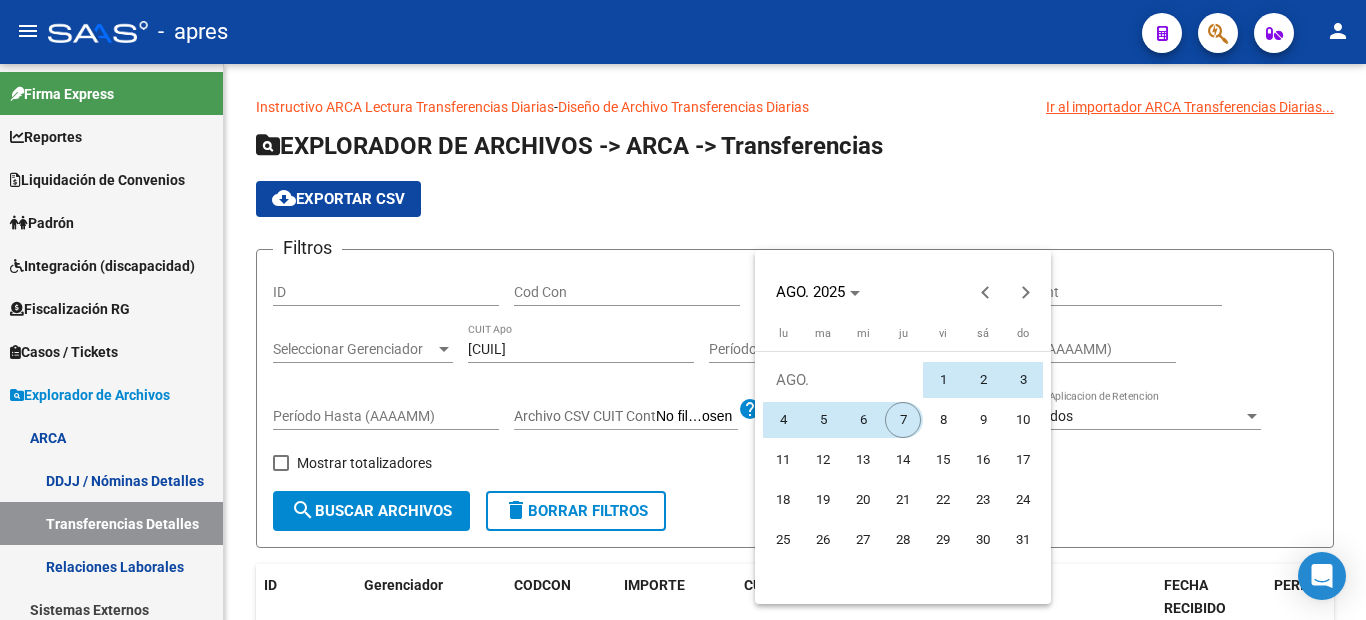 click on "7" at bounding box center (903, 420) 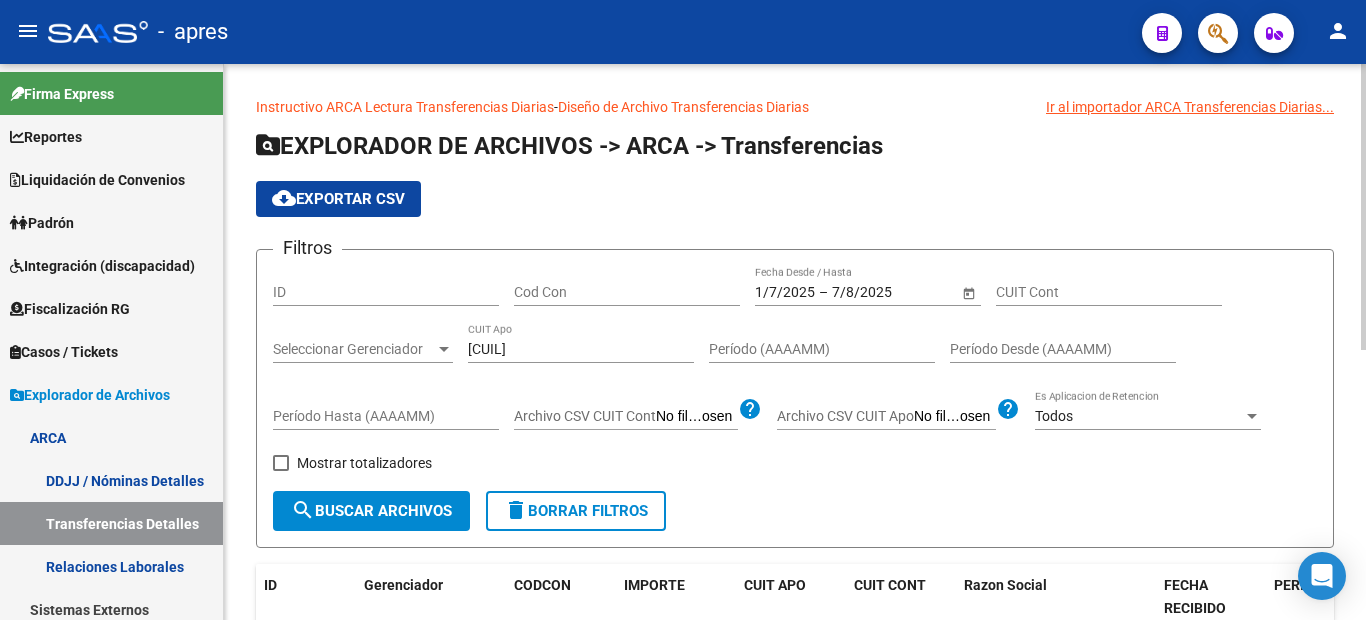 click on "search  Buscar Archivos" 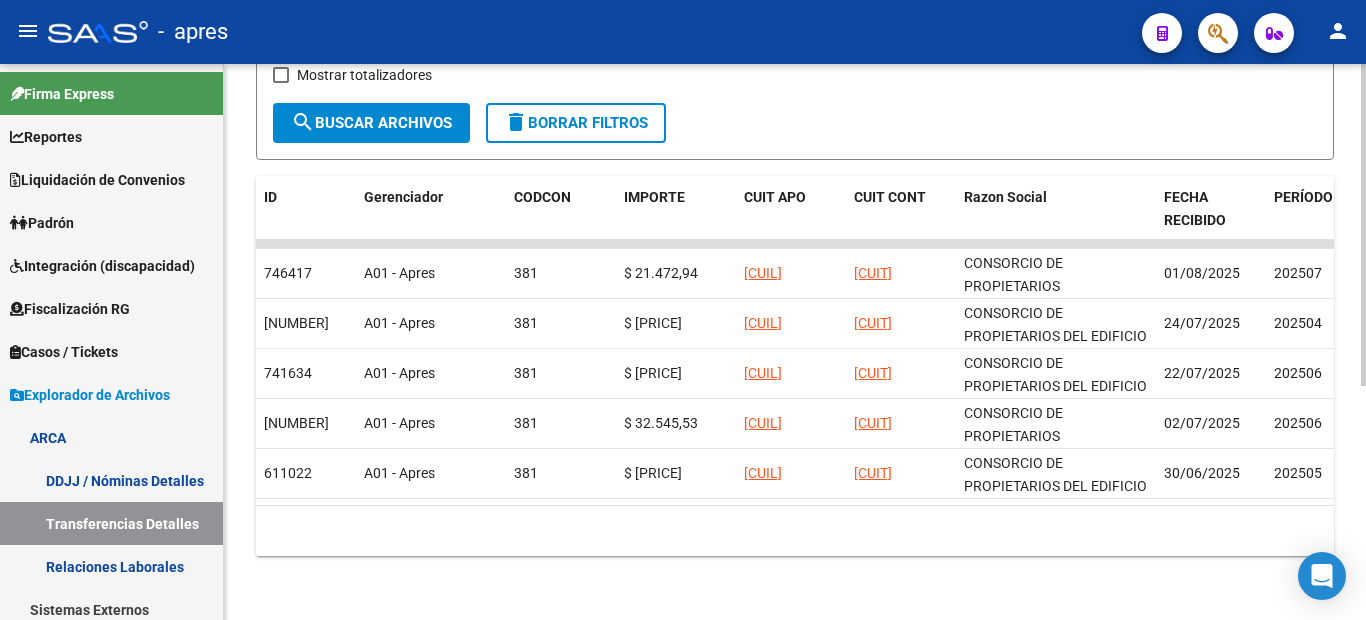 scroll, scrollTop: 404, scrollLeft: 0, axis: vertical 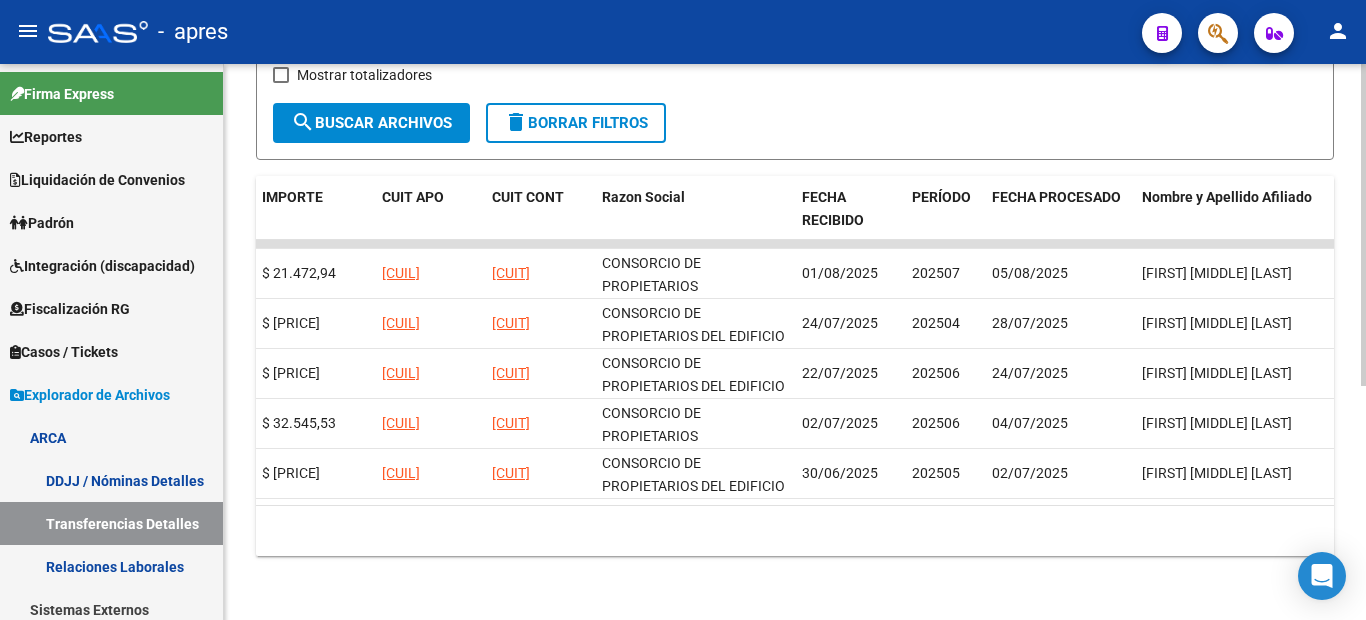 click on "[NUMBER] A01 - Apres 381 $ [PRICE] [CUIL] [CUIT] CONSORCIO DE PROPIETARIOS PARAGUAY [NUMBER] [DATE] [NUMBER] [DATE] [LAST] [LAST] [LAST] [NUMBER] A01 - Apres 381 $ [PRICE] [CUIL] [CUIT] CONSORCIO DE PROPIETARIOS DEL EDIFICIO CALLE PARAGUAY [NUMBER] [NUMBER] [DATE] [NUMBER] [DATE] [LAST] [LAST] [LAST] [NUMBER] A01 - Apres 381 $ [PRICE] [CUIL] [CUIT] CONSORCIO DE PROPIETARIOS DEL EDIFICIO CALLE PARAGUAY [NUMBER] [NUMBER] [DATE] [NUMBER] [DATE] [LAST] [LAST] [LAST] [NUMBER] A01 - Apres 381 $ [PRICE] [CUIL] [CUIT] CONSORCIO DE PROPIETARIOS PARAGUAY [NUMBER] [DATE] [NUMBER] [DATE] [LAST] [LAST] [LAST]" 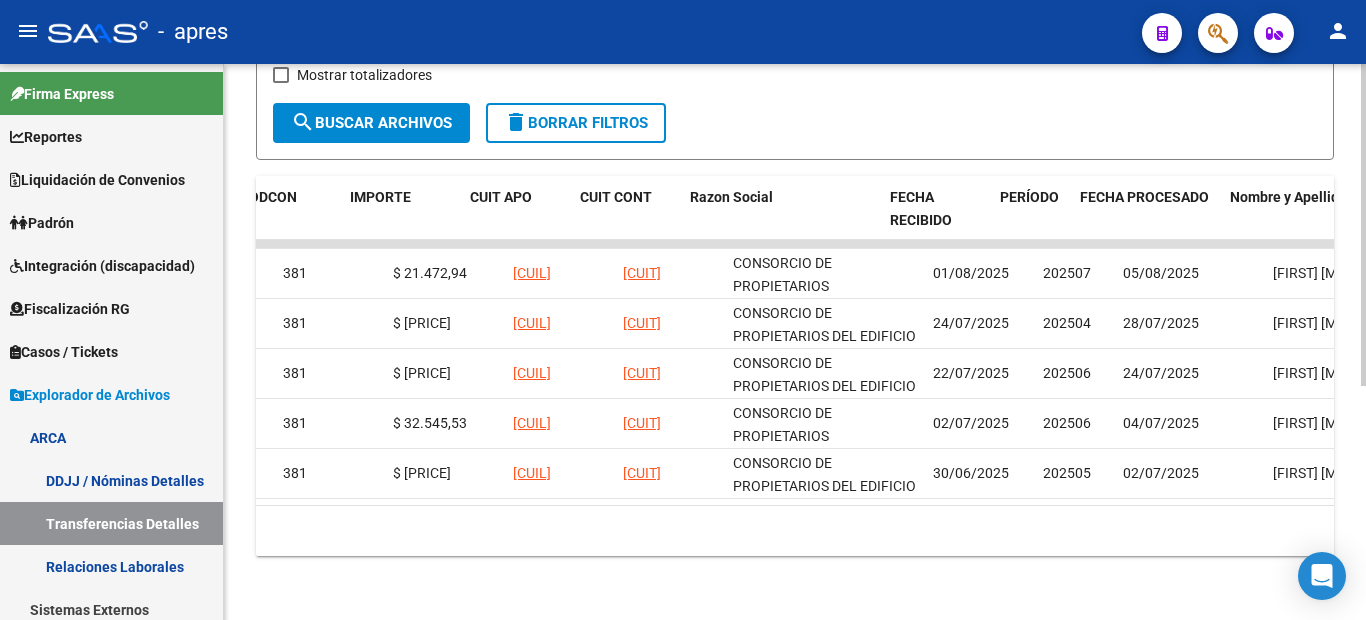 scroll, scrollTop: 0, scrollLeft: 362, axis: horizontal 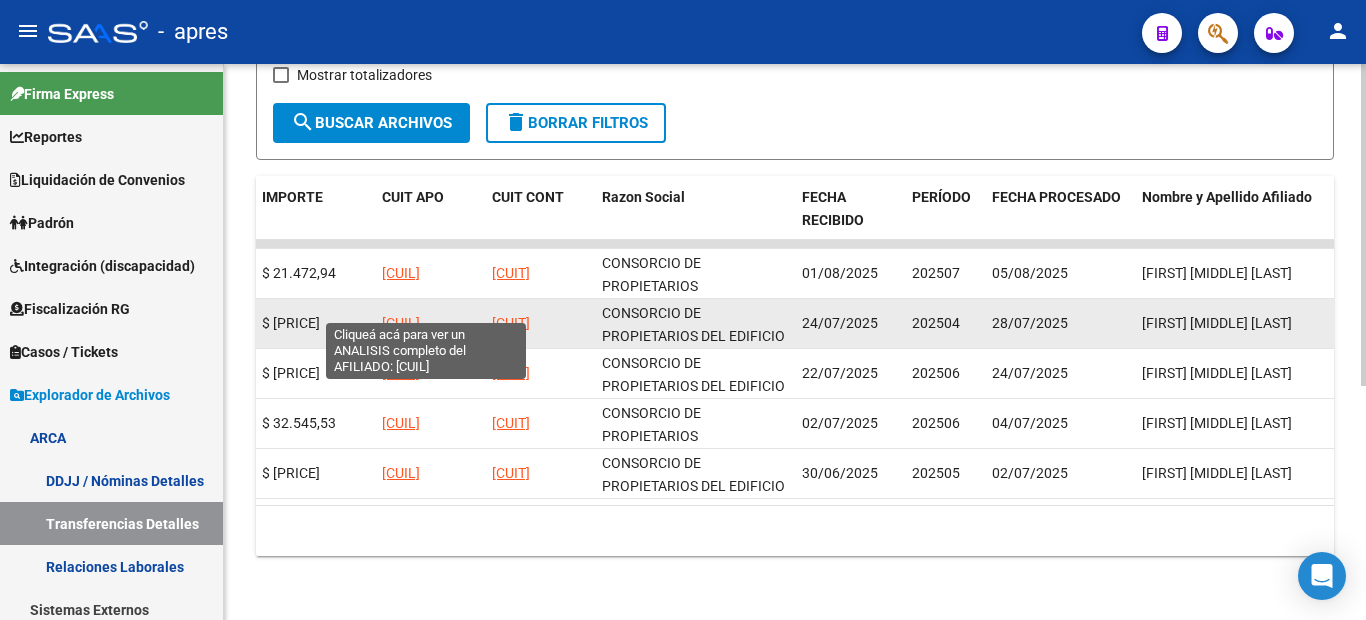 click on "[CUIL]" 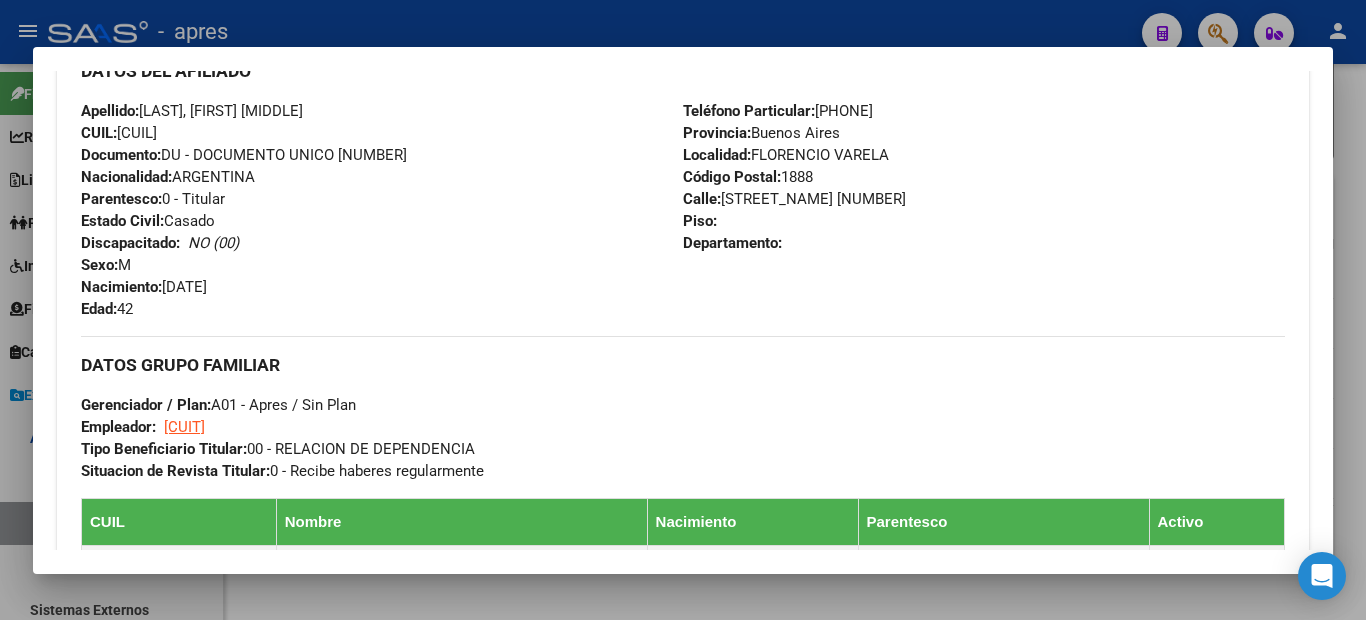 scroll, scrollTop: 1189, scrollLeft: 0, axis: vertical 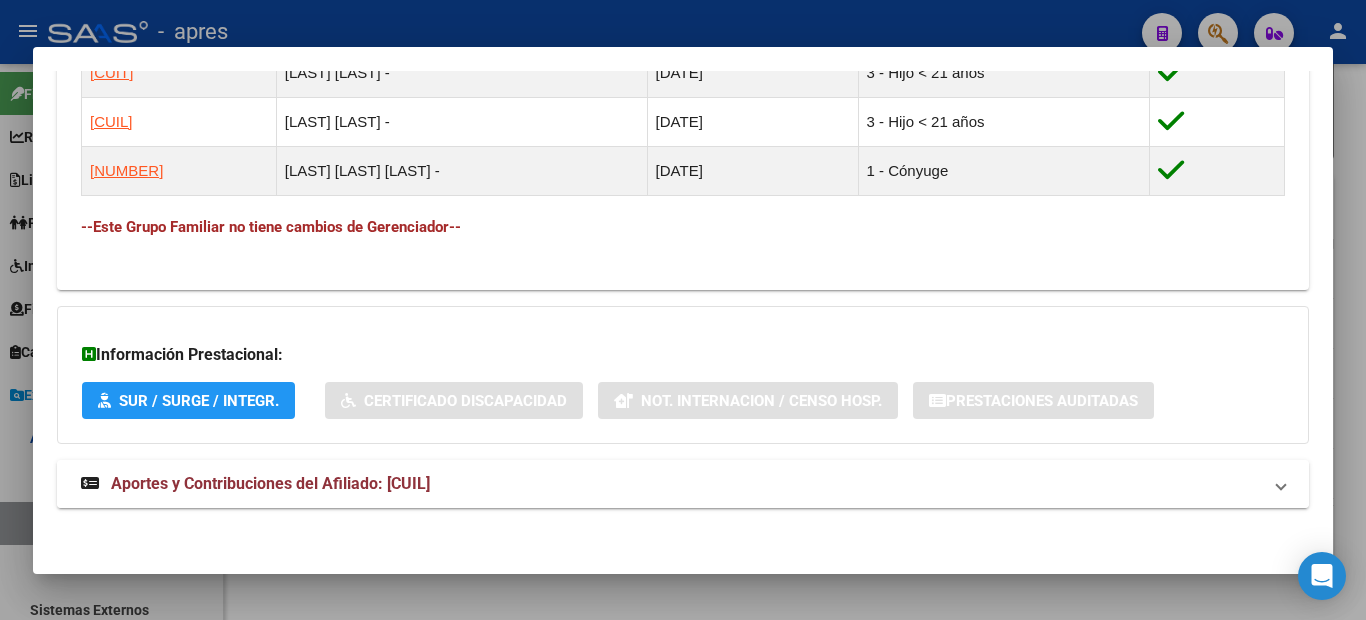drag, startPoint x: 292, startPoint y: 510, endPoint x: 285, endPoint y: 491, distance: 20.248457 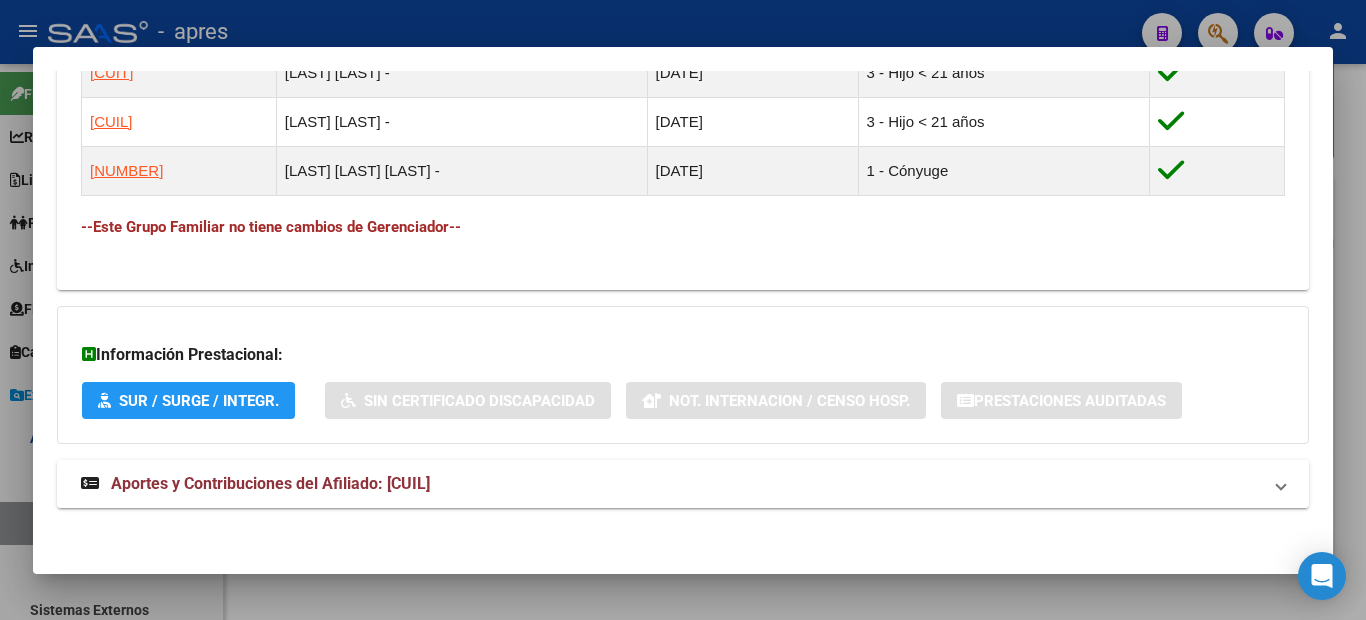 click on "Aportes y Contribuciones del Afiliado: [CUIL]" at bounding box center (270, 483) 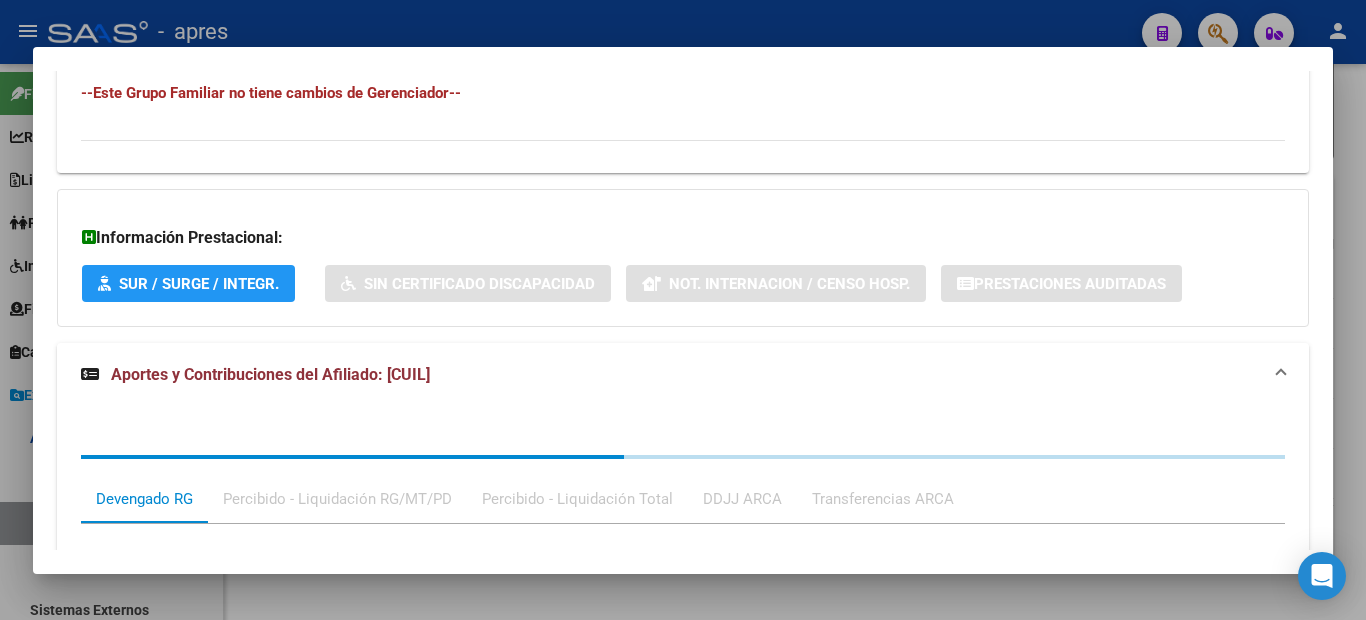 scroll, scrollTop: 1708, scrollLeft: 0, axis: vertical 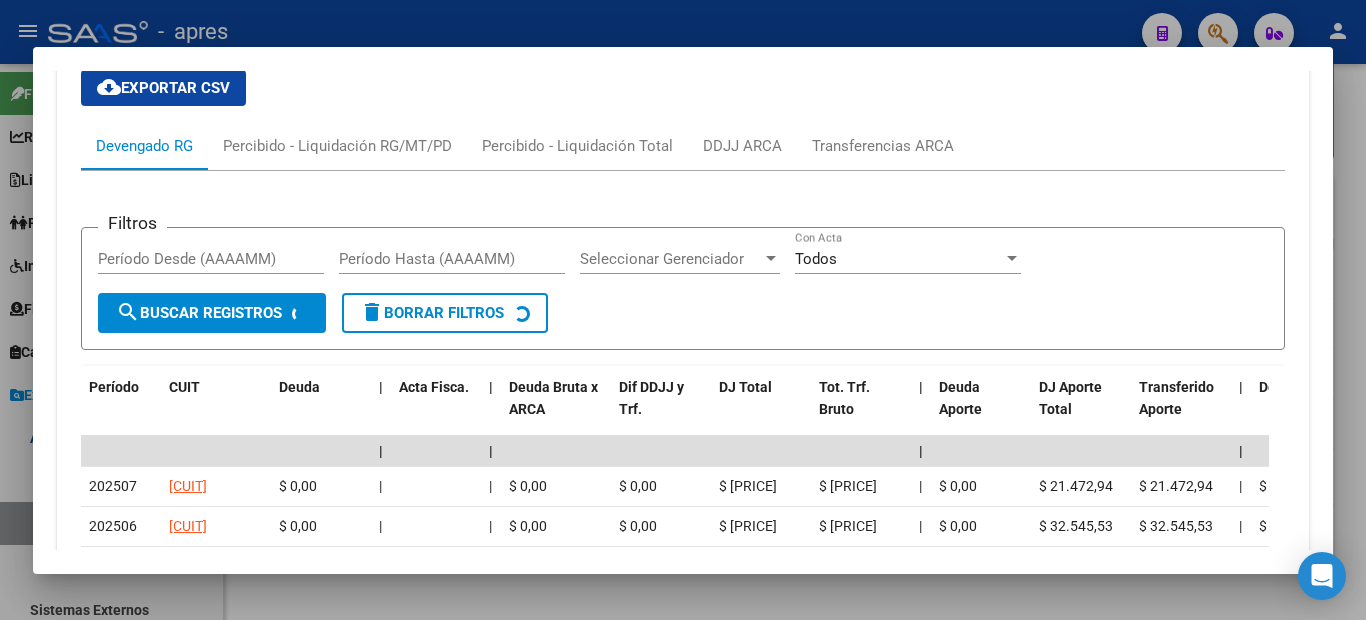 click at bounding box center (683, 310) 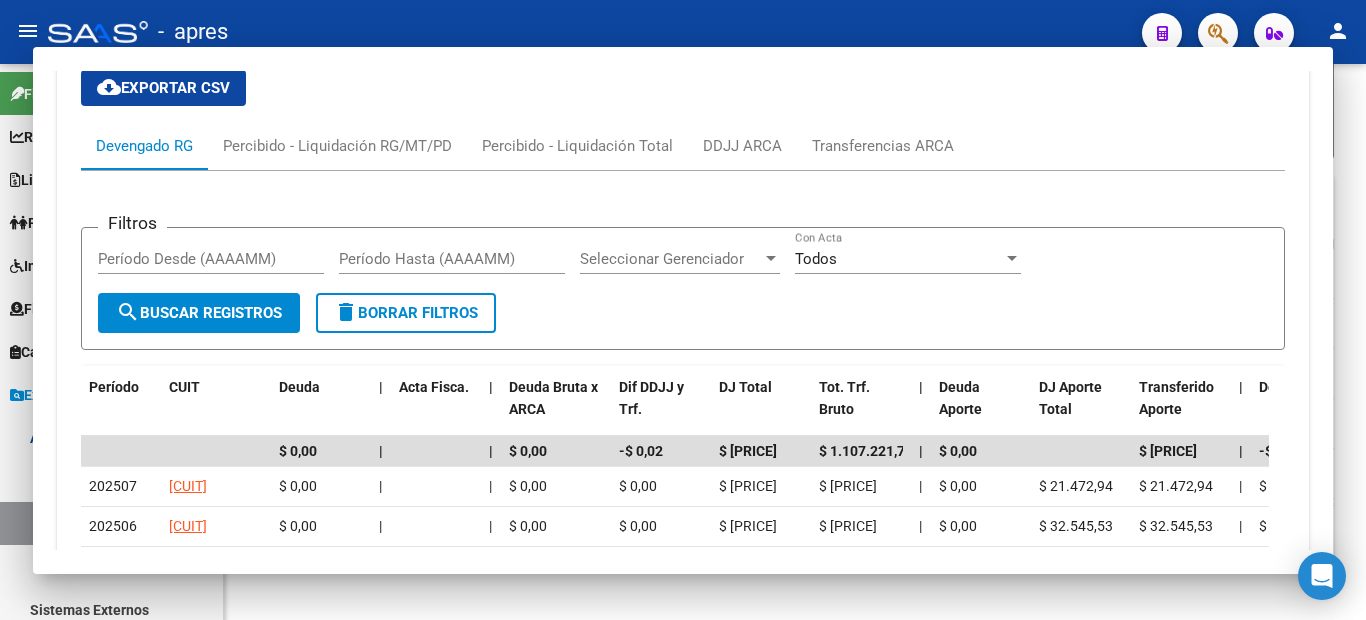 scroll, scrollTop: 1672, scrollLeft: 0, axis: vertical 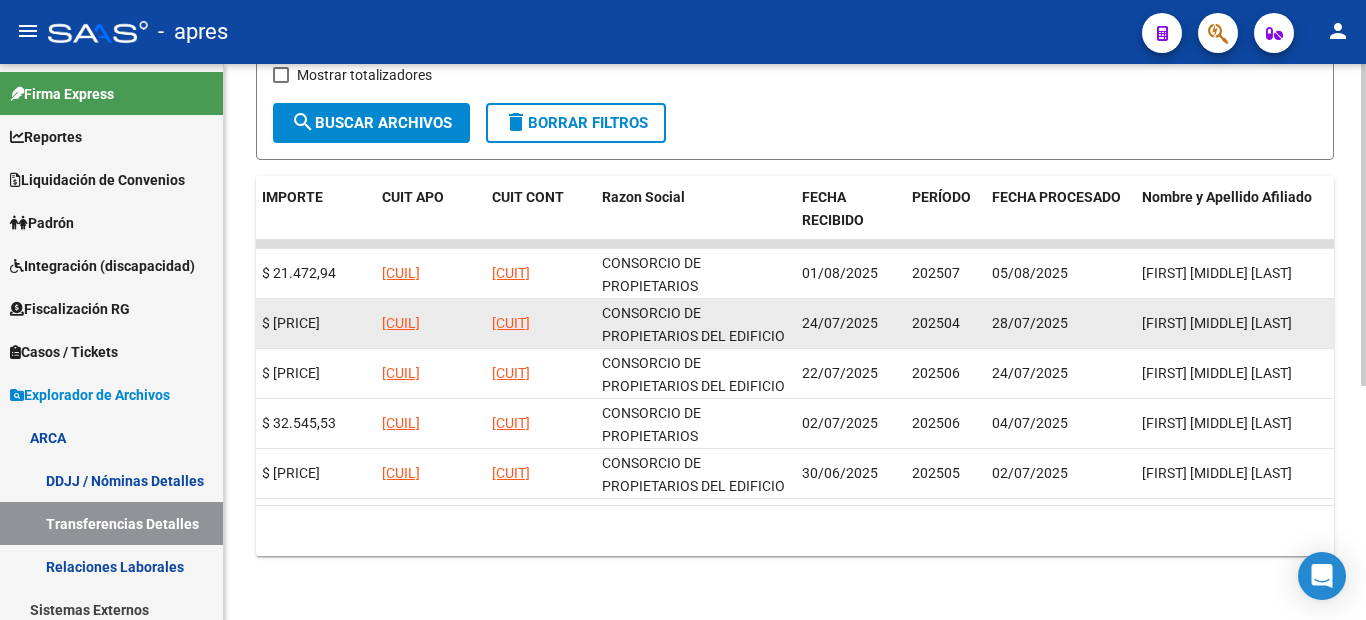drag, startPoint x: 1076, startPoint y: 301, endPoint x: 1029, endPoint y: 301, distance: 47 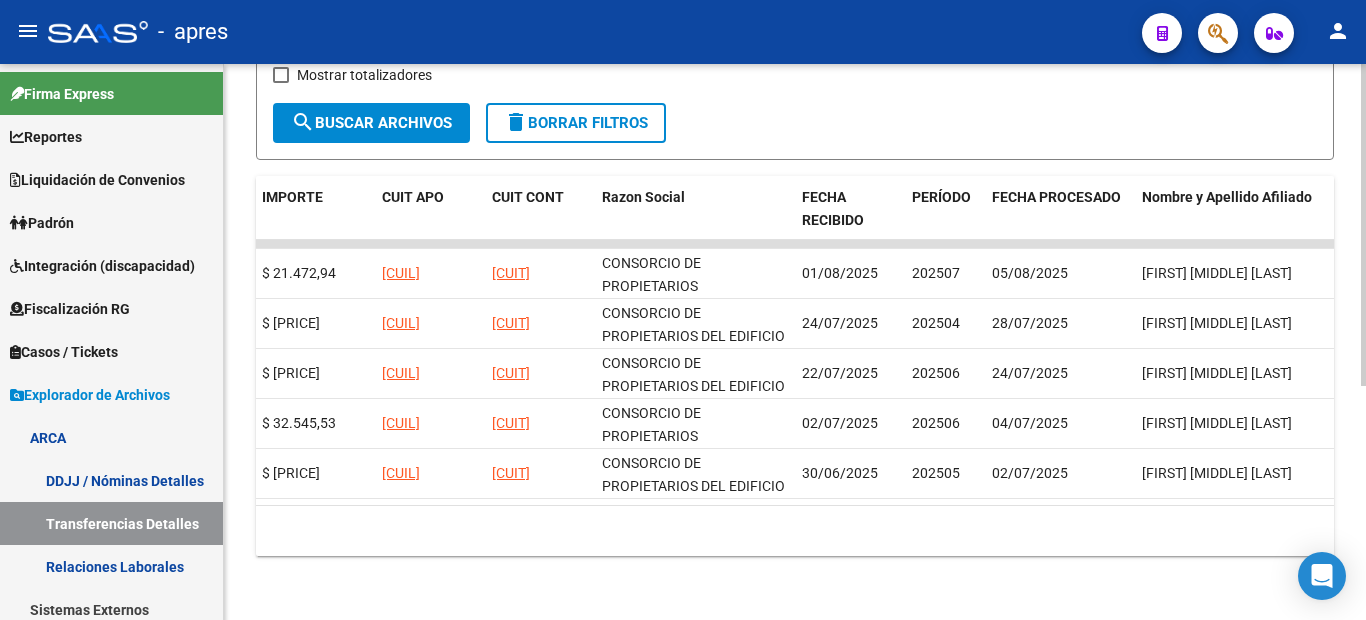 scroll, scrollTop: 0, scrollLeft: 261, axis: horizontal 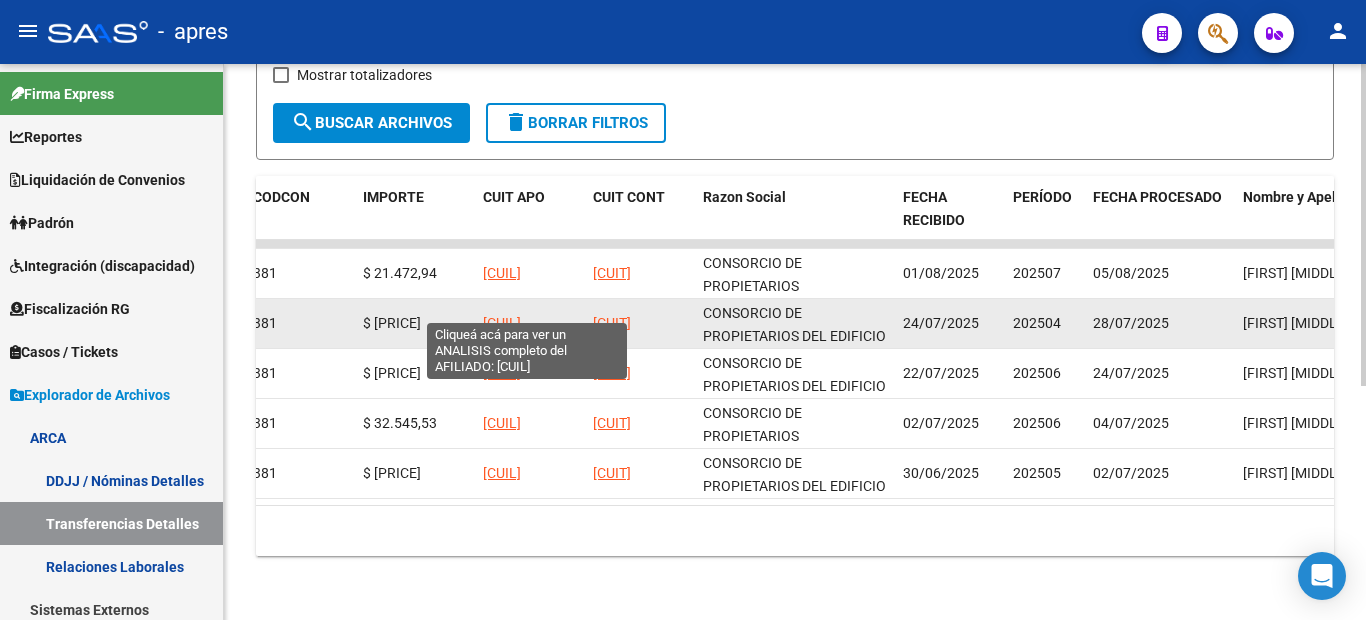 click on "[CUIL]" 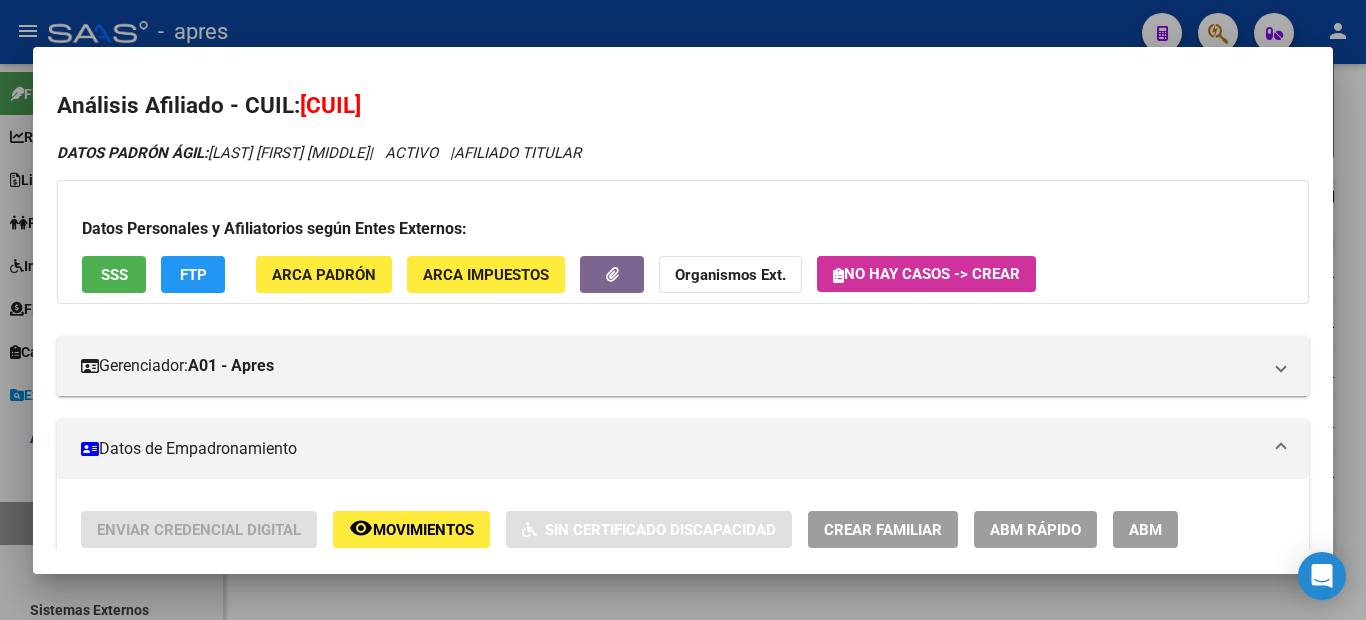 drag, startPoint x: 336, startPoint y: 102, endPoint x: 431, endPoint y: 81, distance: 97.29337 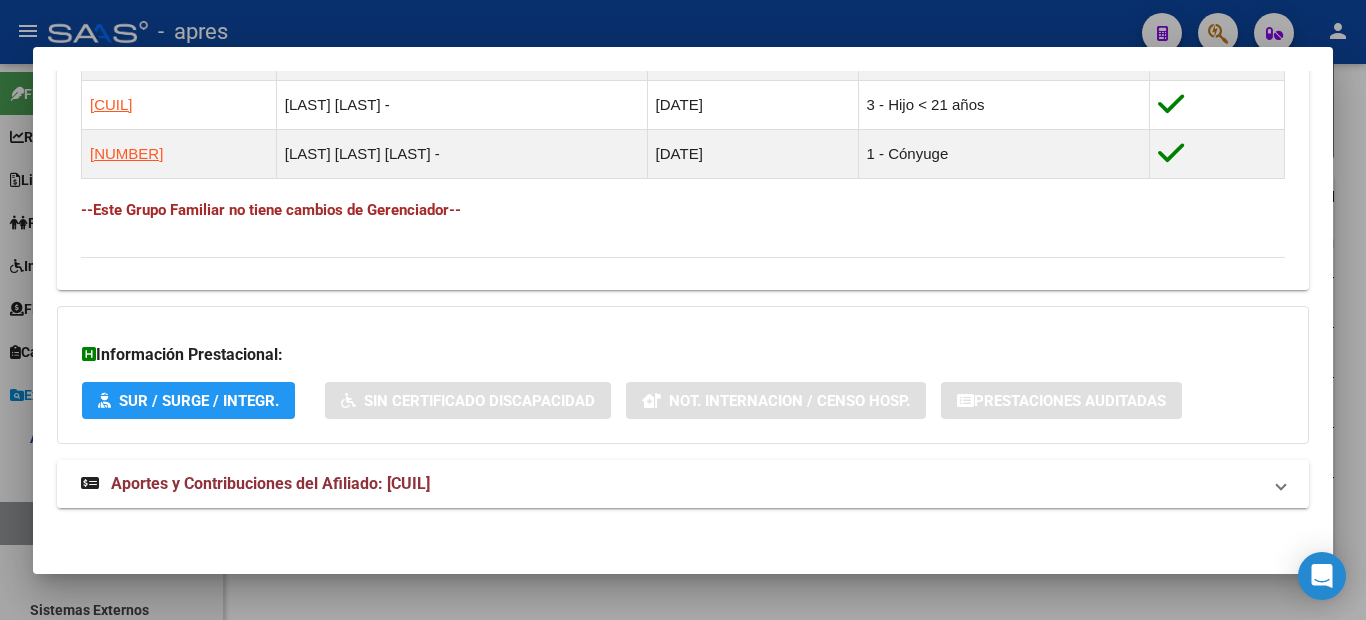 click on "Aportes y Contribuciones del Afiliado: [CUIL]" at bounding box center (683, 484) 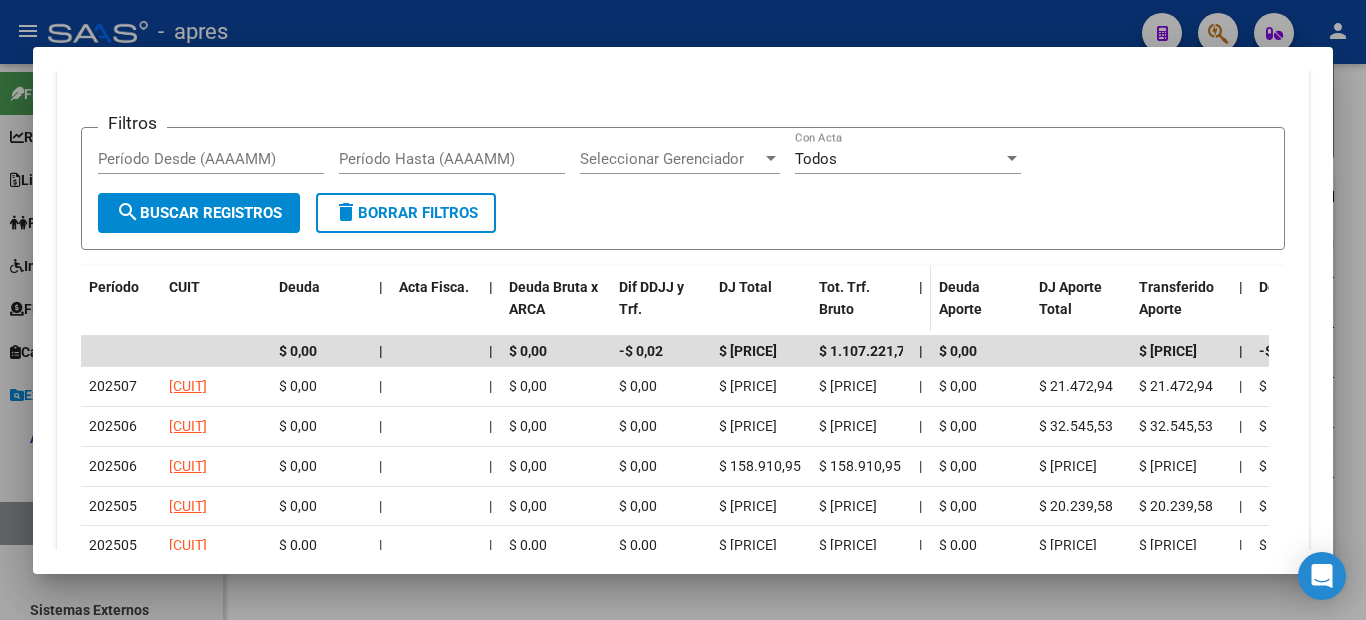 scroll, scrollTop: 2108, scrollLeft: 0, axis: vertical 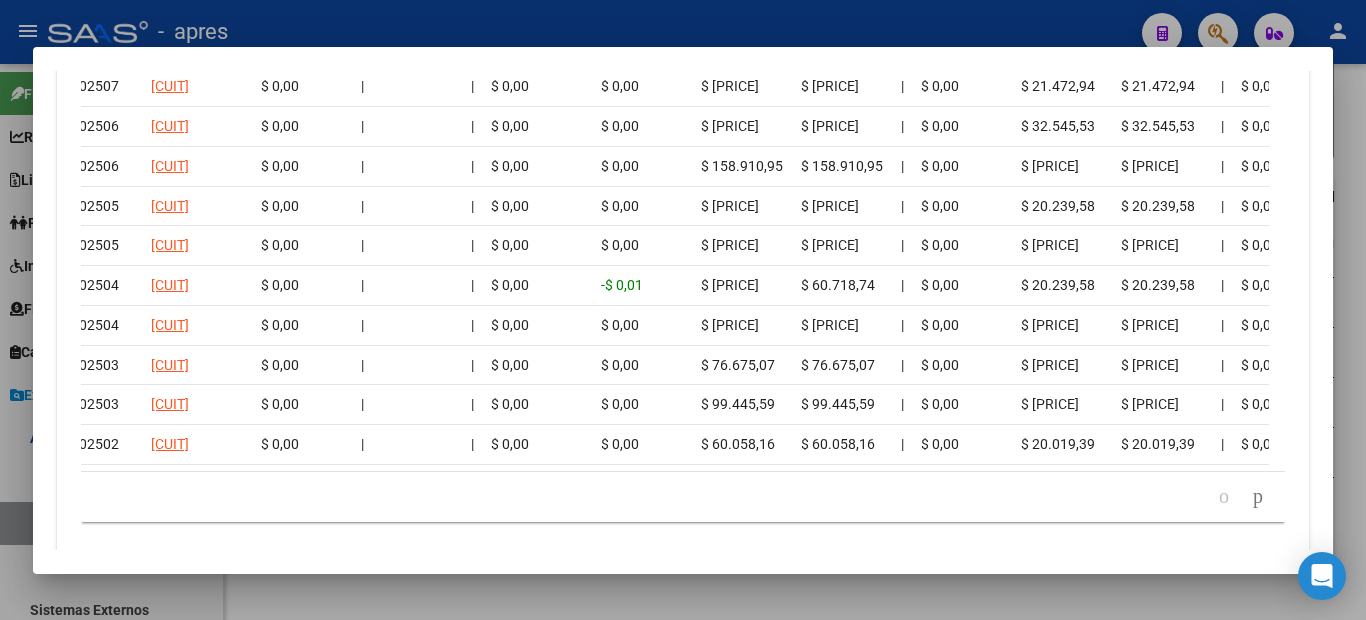 click at bounding box center (683, 310) 